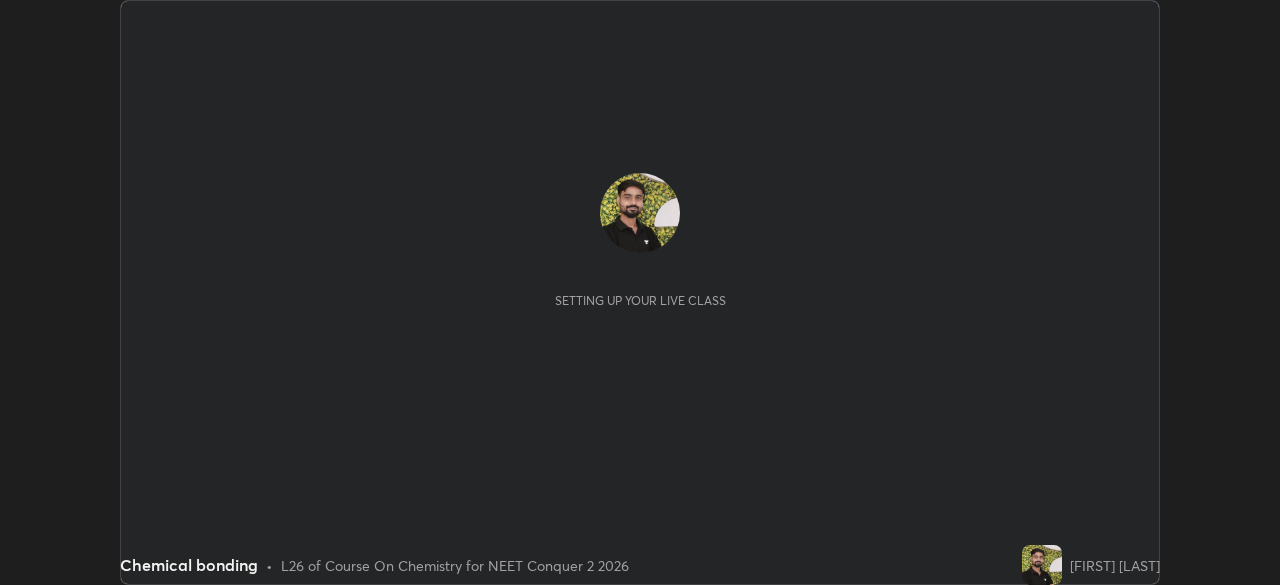 scroll, scrollTop: 0, scrollLeft: 0, axis: both 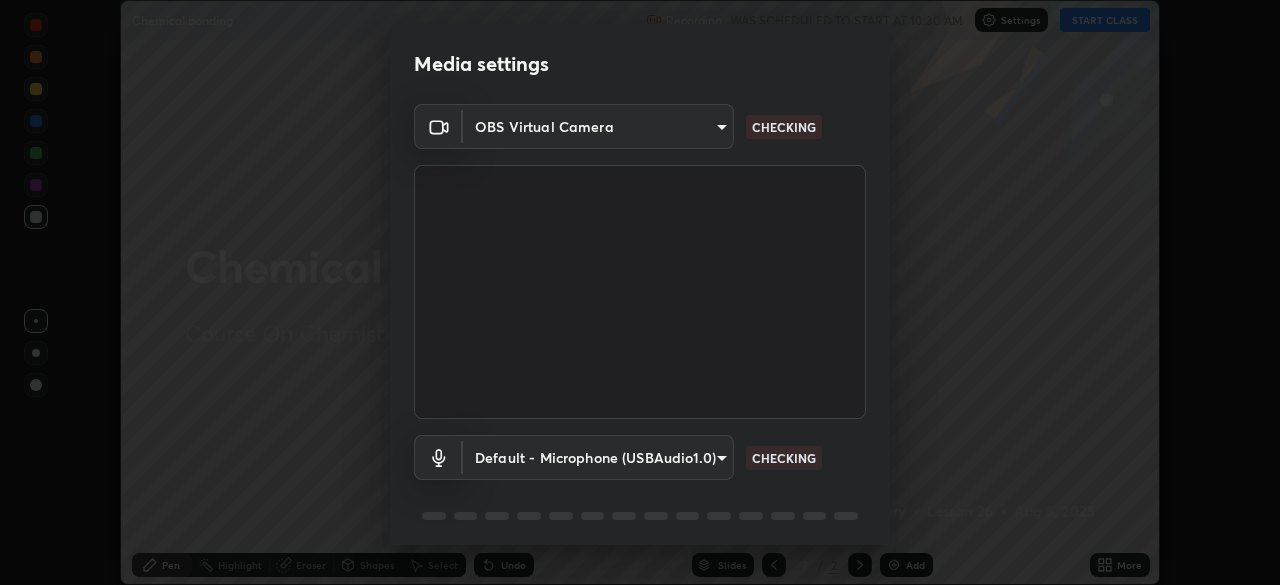 type on "948fa7bdf1557d7b90a8c57391c99ce3b3800c21834d1cf95a04e0d9860db1dc" 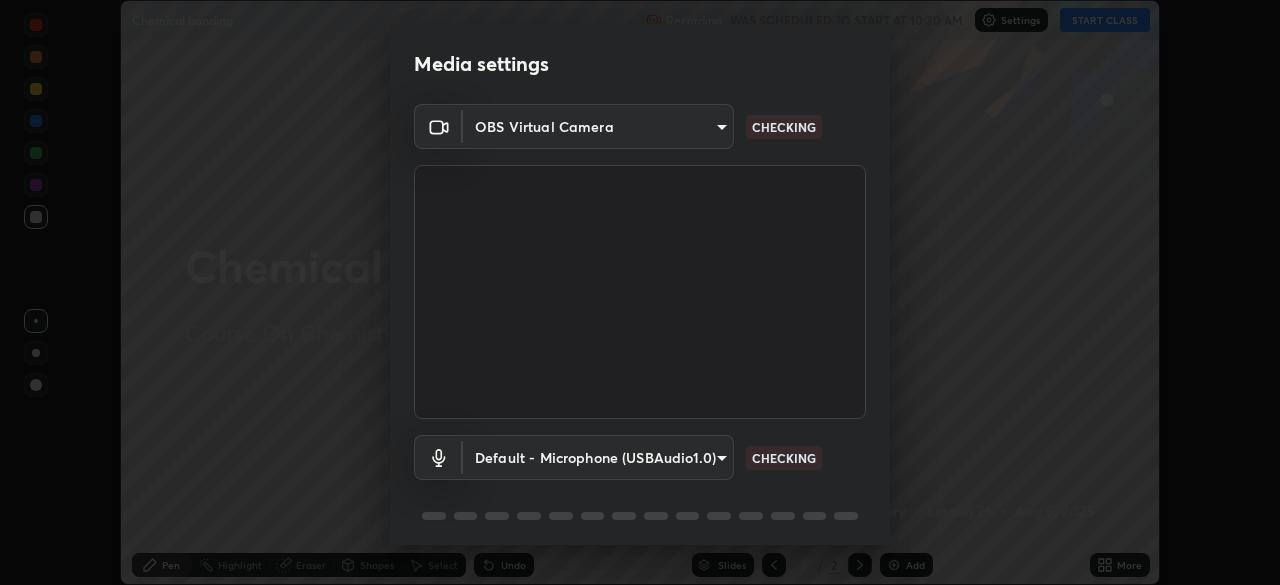 click on "Erase all Chemical bonding Recording WAS SCHEDULED TO START AT  10:30 AM Settings START CLASS Setting up your live class Chemical bonding • L26 of Course On Chemistry for NEET Conquer 2 2026 [FIRST] [LAST] Pen Highlight Eraser Shapes Select Undo Slides 2 / 2 Add More No doubts shared Encourage your learners to ask a doubt for better clarity Report an issue Reason for reporting Buffering Chat not working Audio - Video sync issue Educator video quality low ​ Attach an image Report Media settings OBS Virtual Camera [HASH] CHECKING Default - Microphone (USBAudio1.0) default CHECKING 1 / 5 Next" at bounding box center (640, 292) 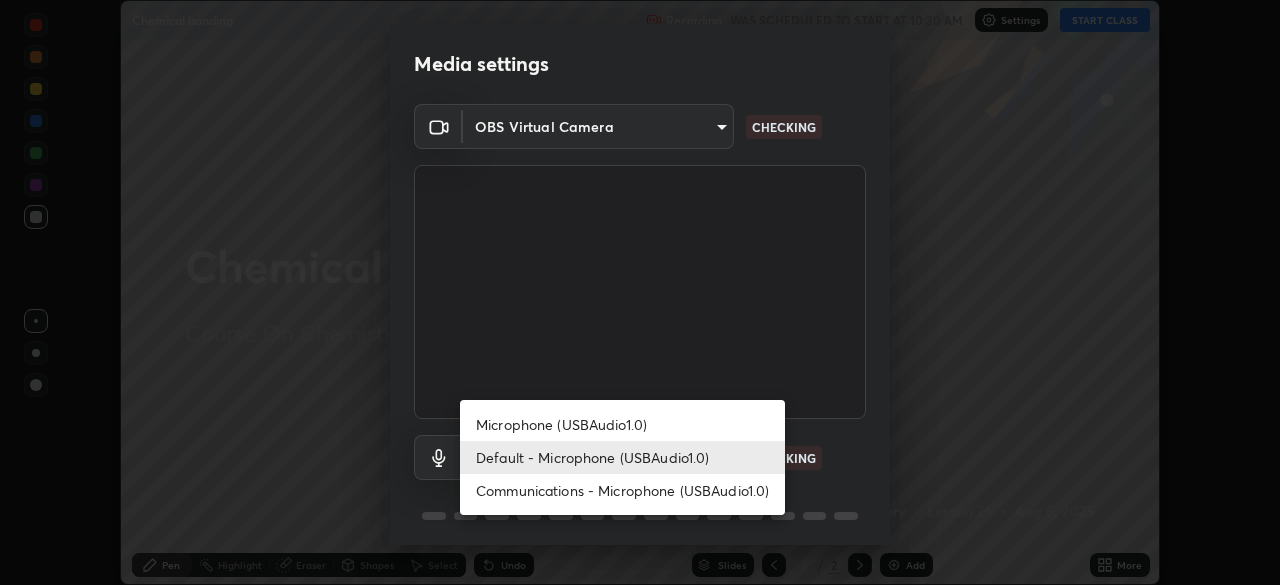 click on "Microphone (USBAudio1.0)" at bounding box center (622, 424) 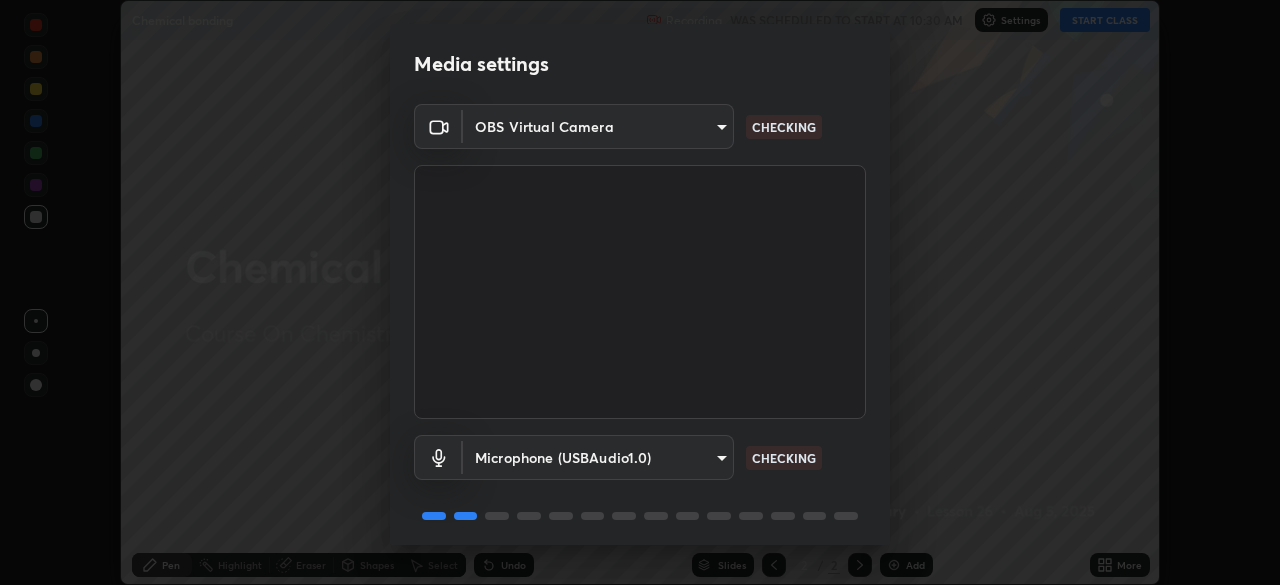 click on "Erase all Chemical bonding Recording WAS SCHEDULED TO START AT  10:30 AM Settings START CLASS Setting up your live class Chemical bonding • L26 of Course On Chemistry for NEET Conquer 2 2026 [FIRST] [LAST] Pen Highlight Eraser Shapes Select Undo Slides 2 / 2 Add More No doubts shared Encourage your learners to ask a doubt for better clarity Report an issue Reason for reporting Buffering Chat not working Audio - Video sync issue Educator video quality low ​ Attach an image Report Media settings OBS Virtual Camera [HASH] CHECKING Microphone (USBAudio1.0) [HASH] CHECKING 1 / 5 Next" at bounding box center [640, 292] 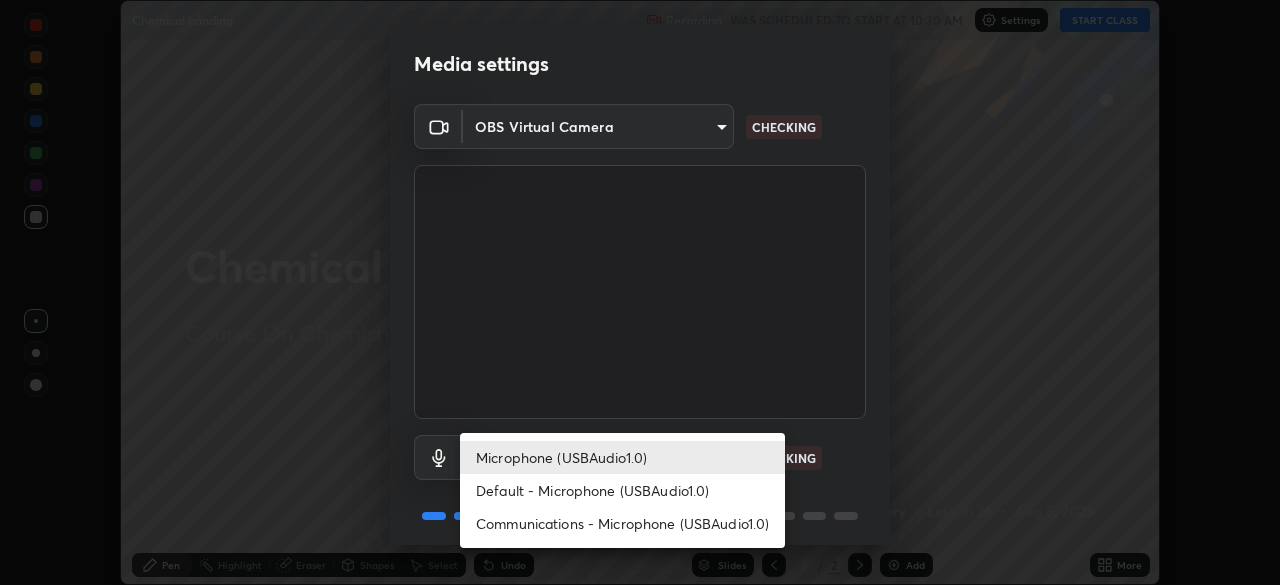 click on "Default - Microphone (USBAudio1.0)" at bounding box center (622, 490) 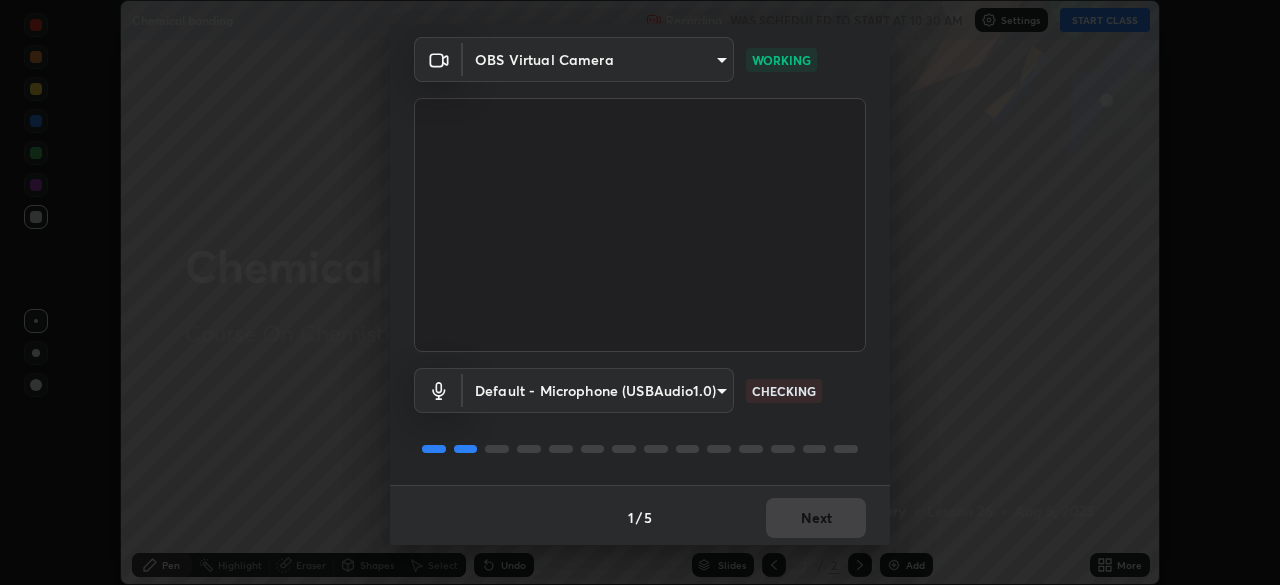 scroll, scrollTop: 71, scrollLeft: 0, axis: vertical 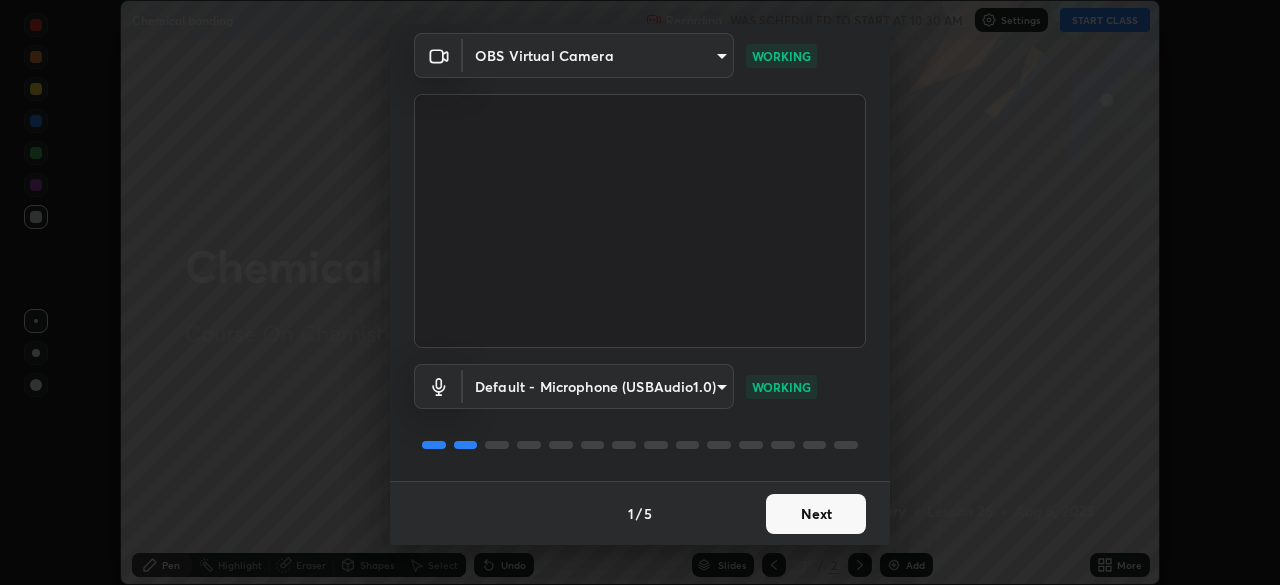 click on "Next" at bounding box center (816, 514) 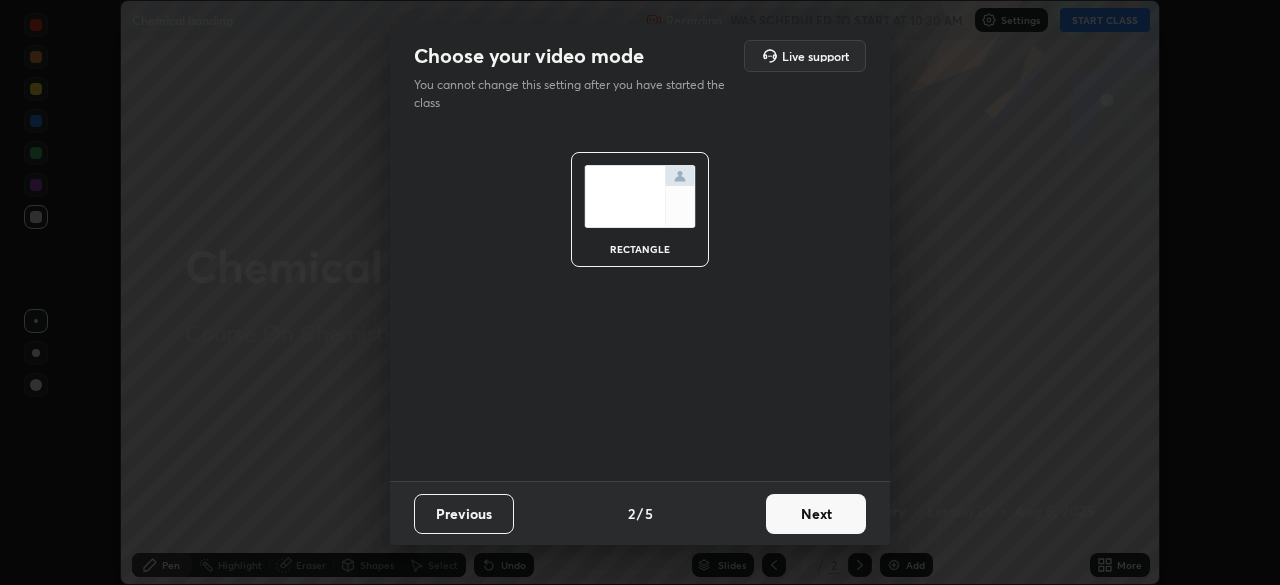 click on "Next" at bounding box center (816, 514) 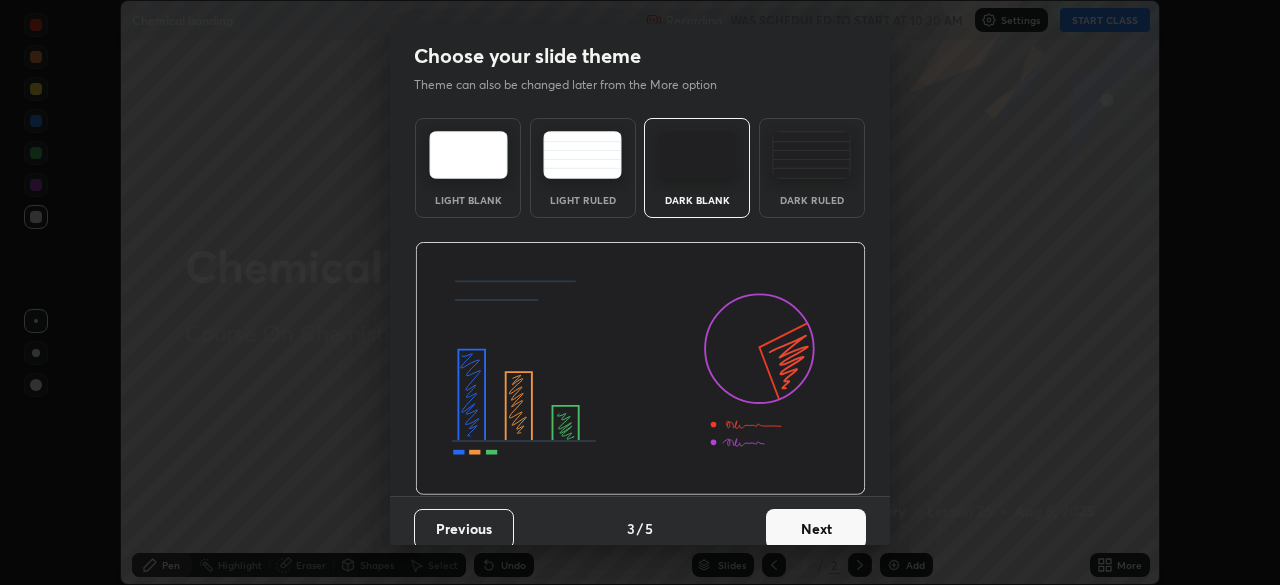 click on "Next" at bounding box center (816, 529) 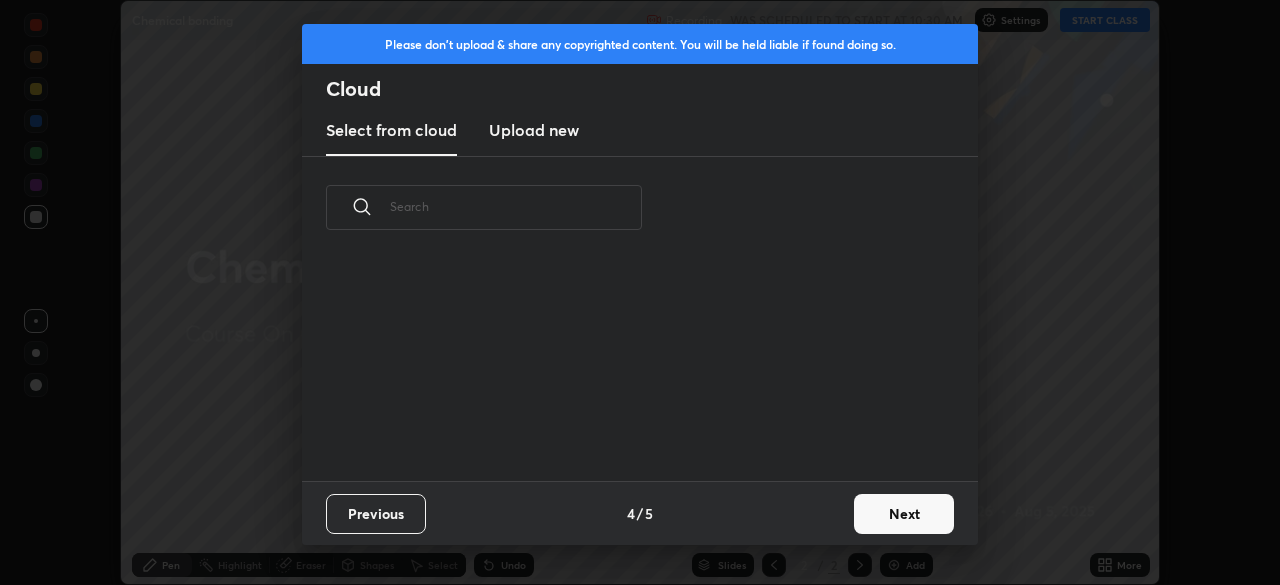 click on "Next" at bounding box center (904, 514) 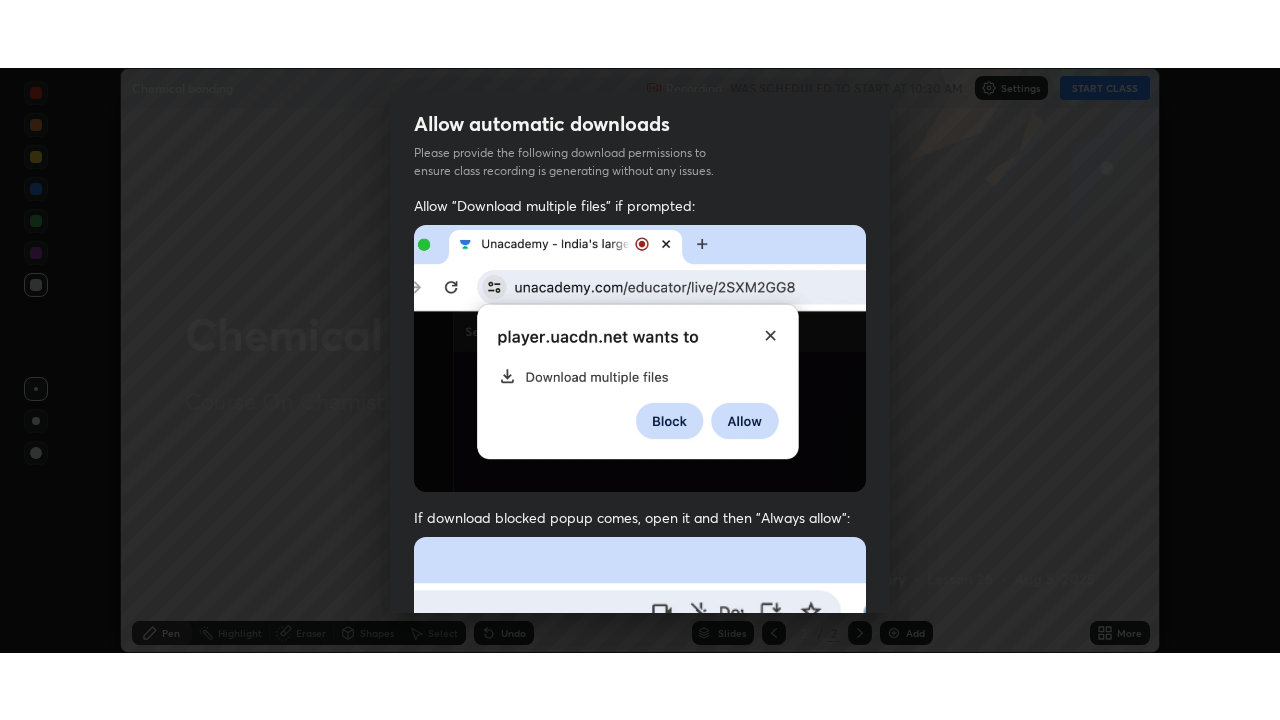 scroll, scrollTop: 479, scrollLeft: 0, axis: vertical 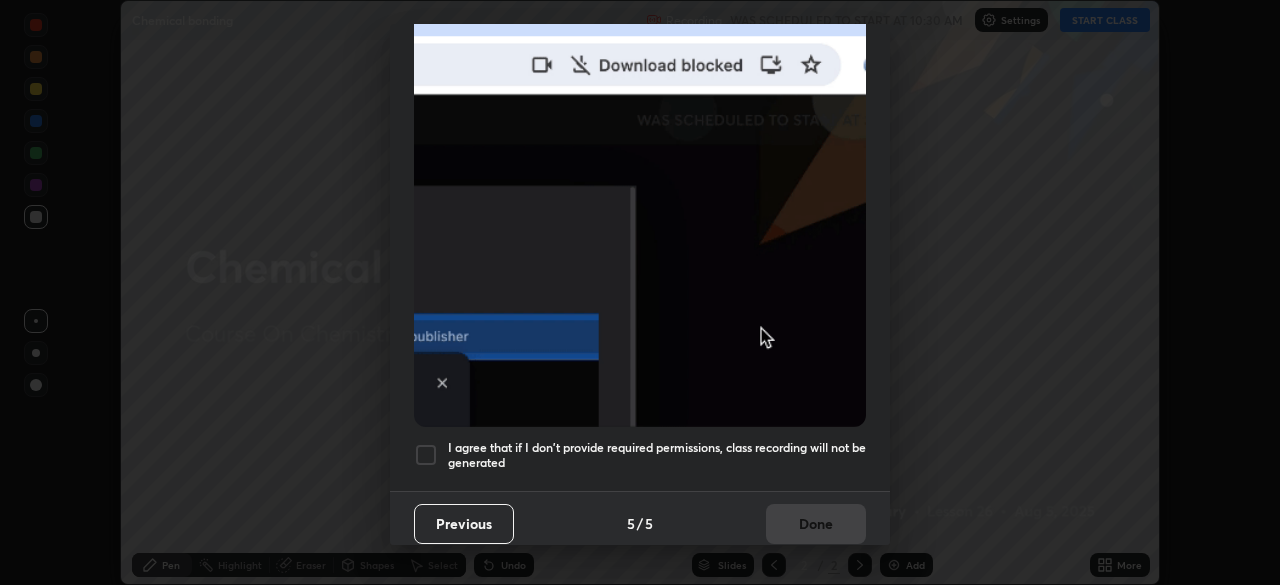 click at bounding box center [426, 455] 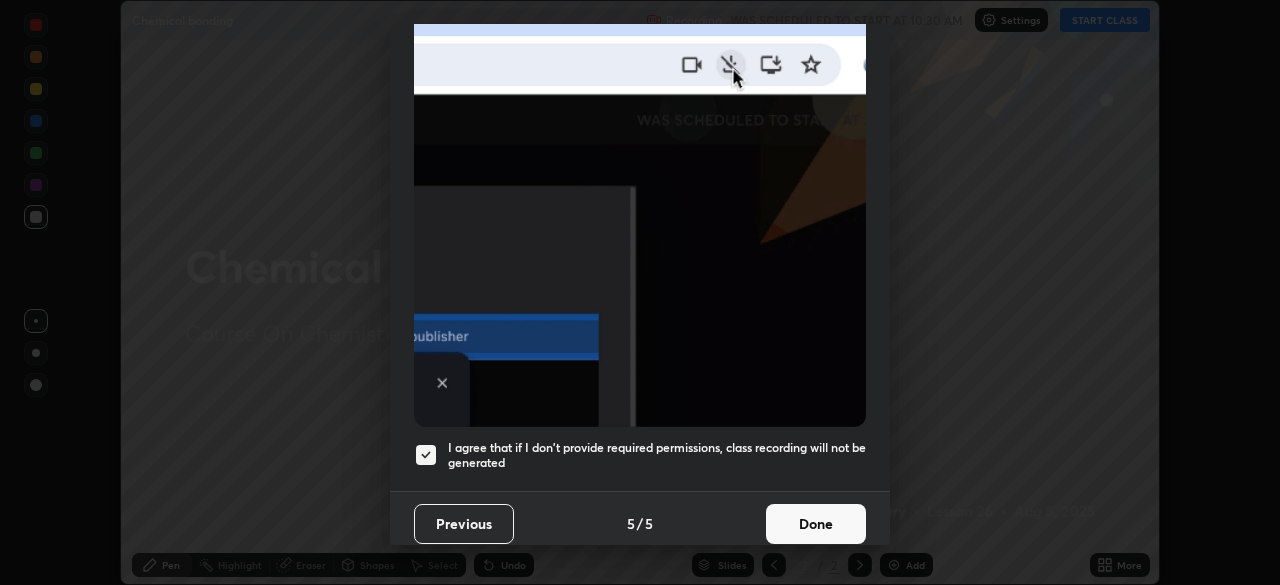 click on "Done" at bounding box center [816, 524] 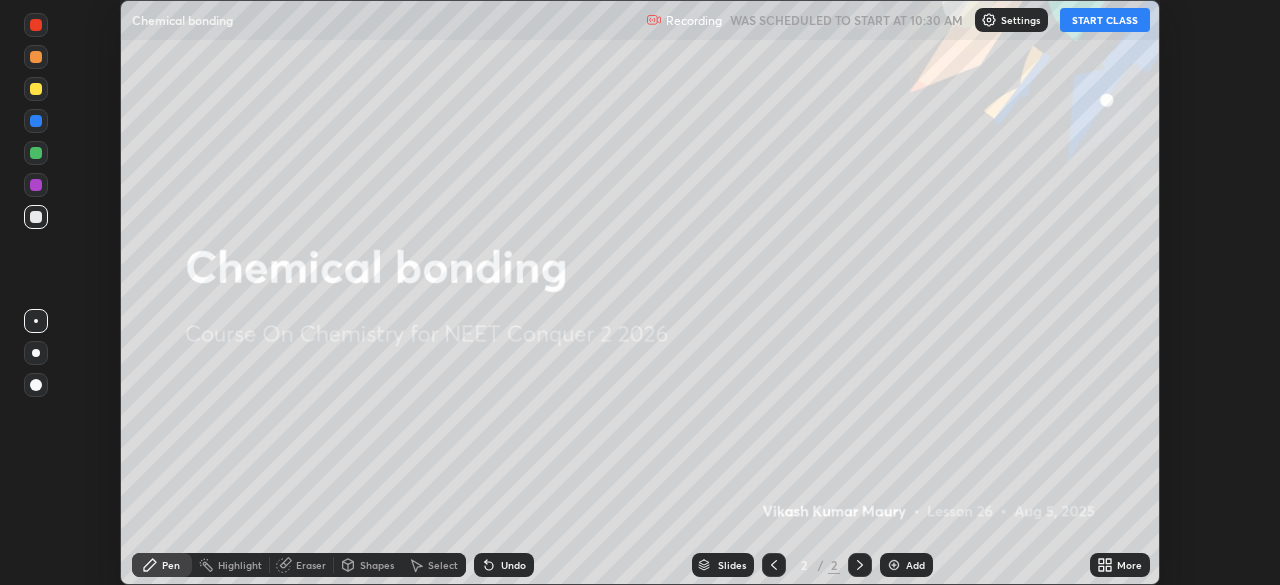 click on "START CLASS" at bounding box center (1105, 20) 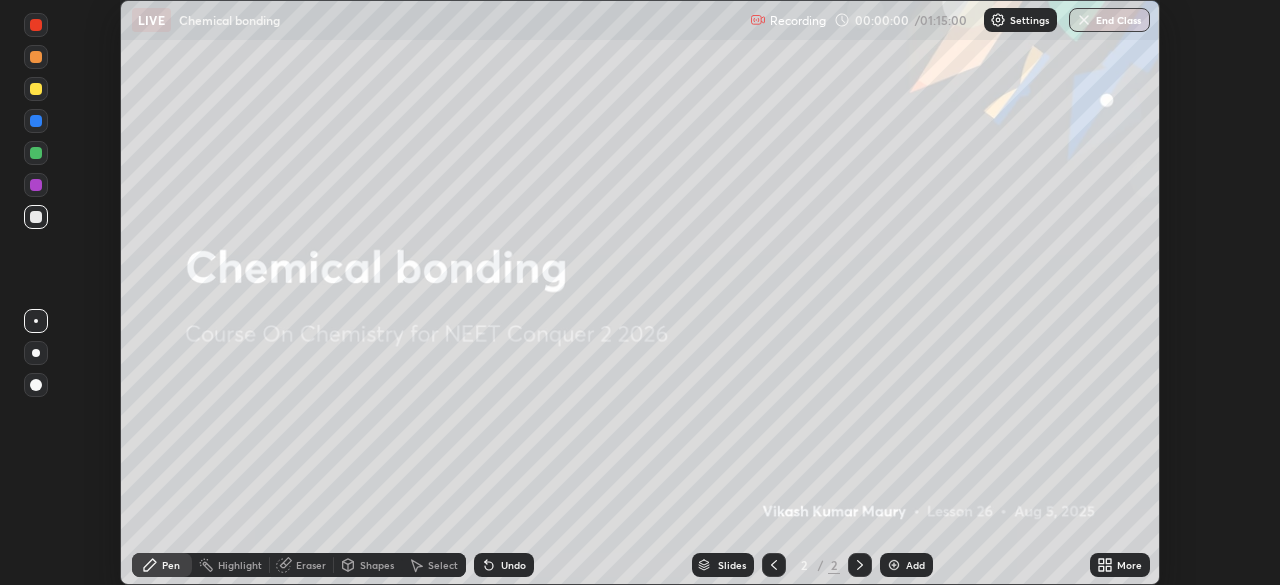 click on "More" at bounding box center (1129, 565) 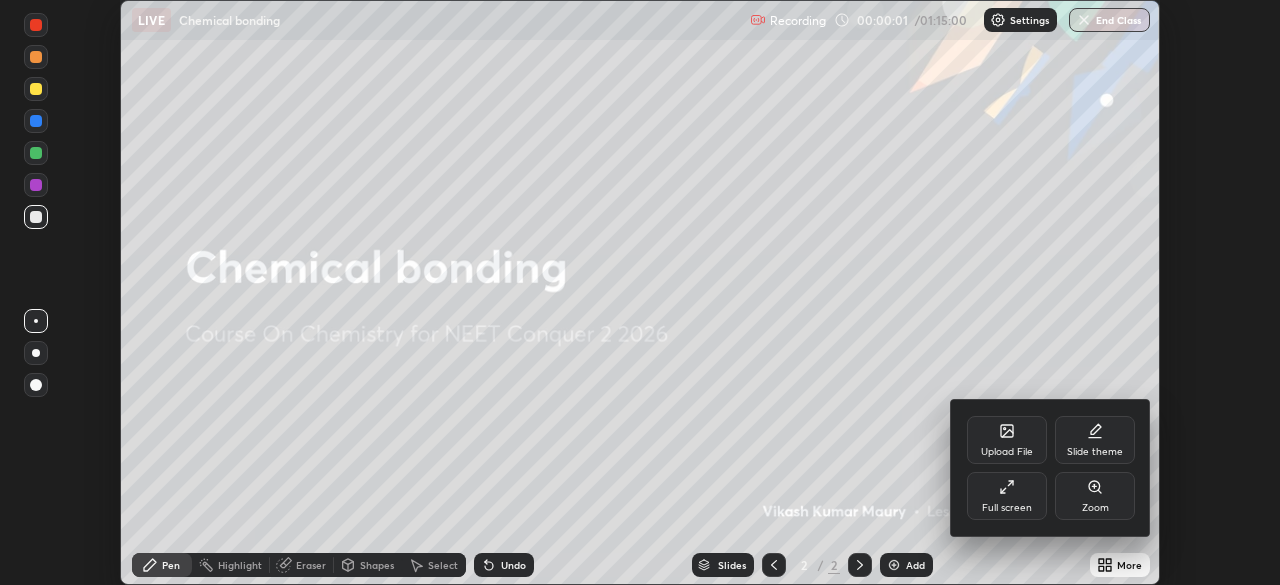 click on "Full screen" at bounding box center (1007, 496) 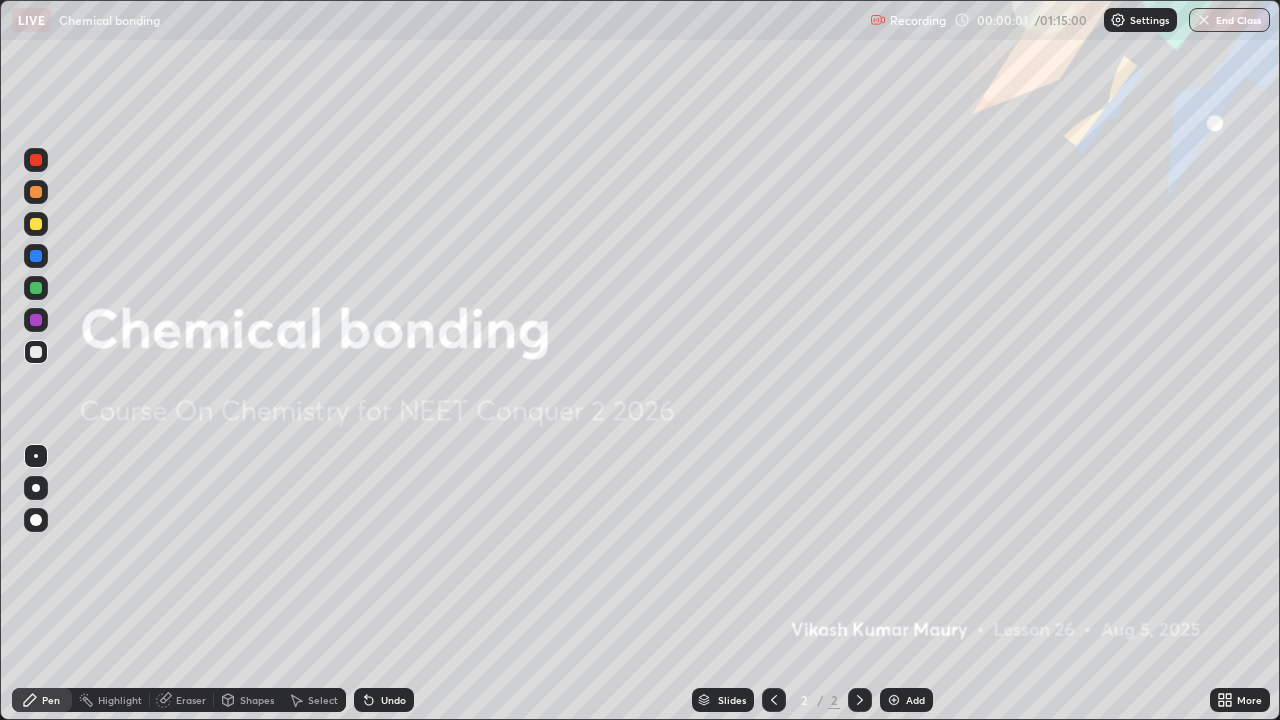 scroll, scrollTop: 99280, scrollLeft: 98720, axis: both 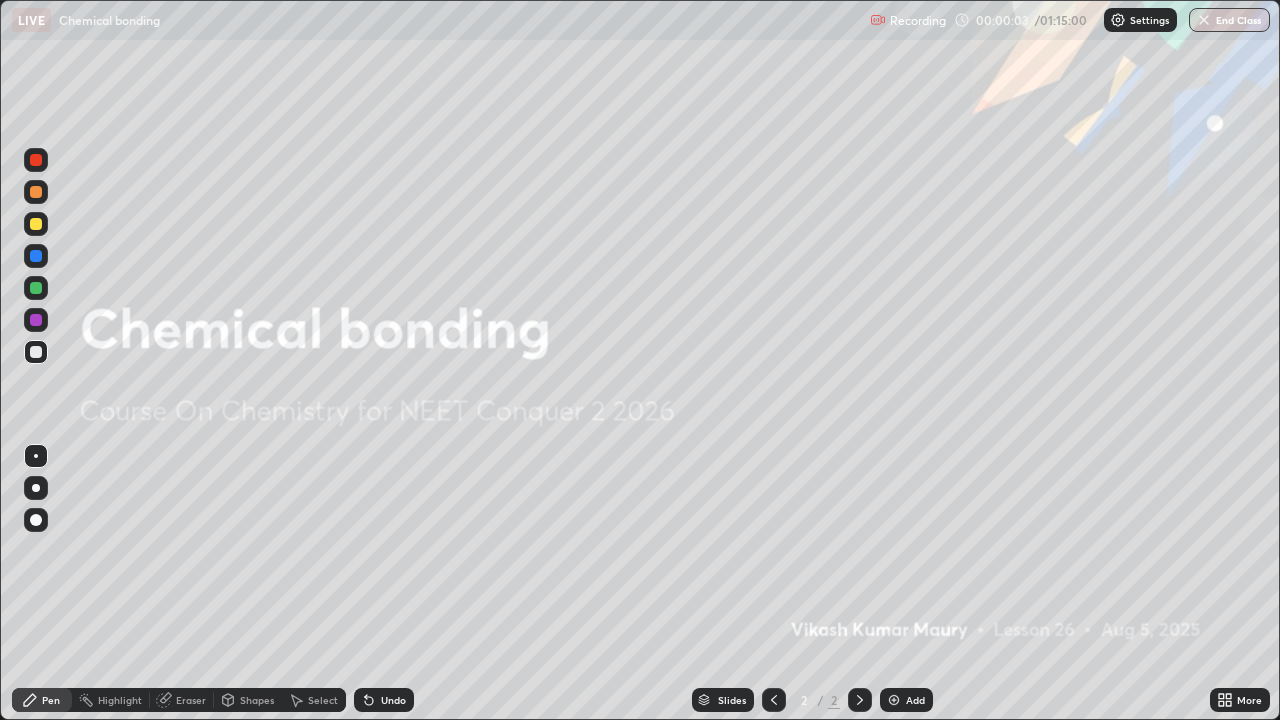 click on "Add" at bounding box center [915, 700] 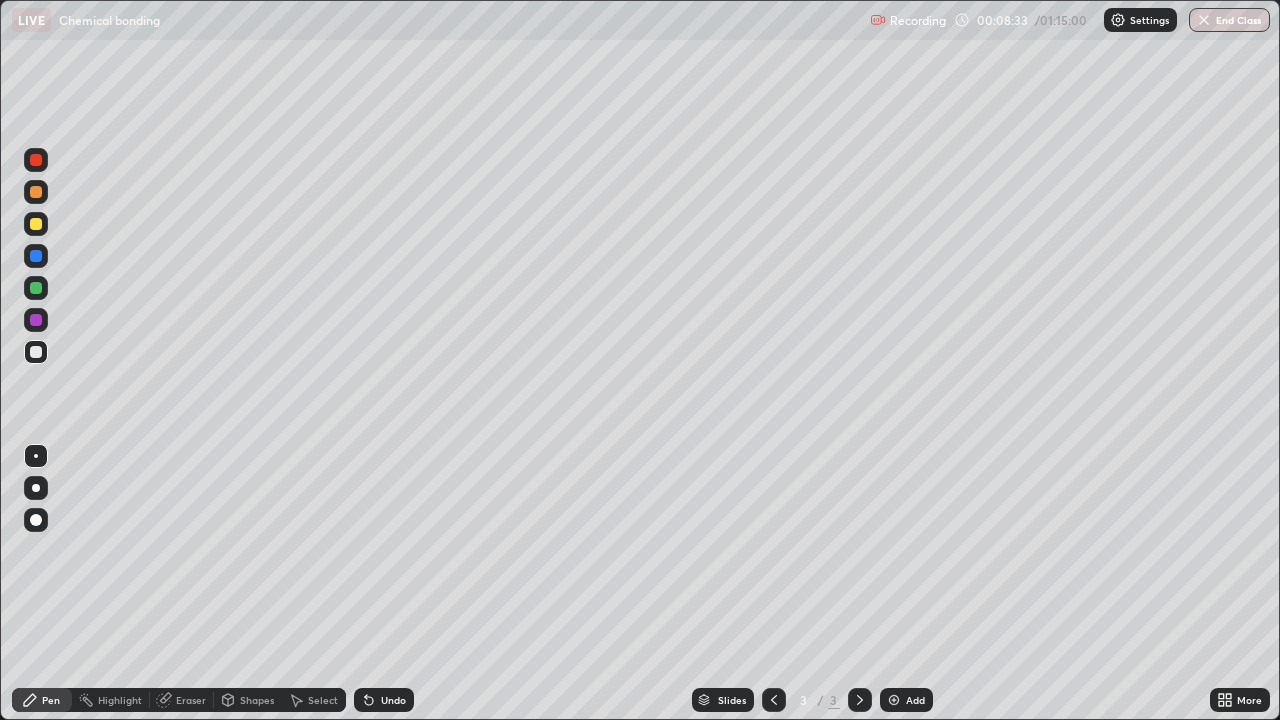 click on "Add" at bounding box center (915, 700) 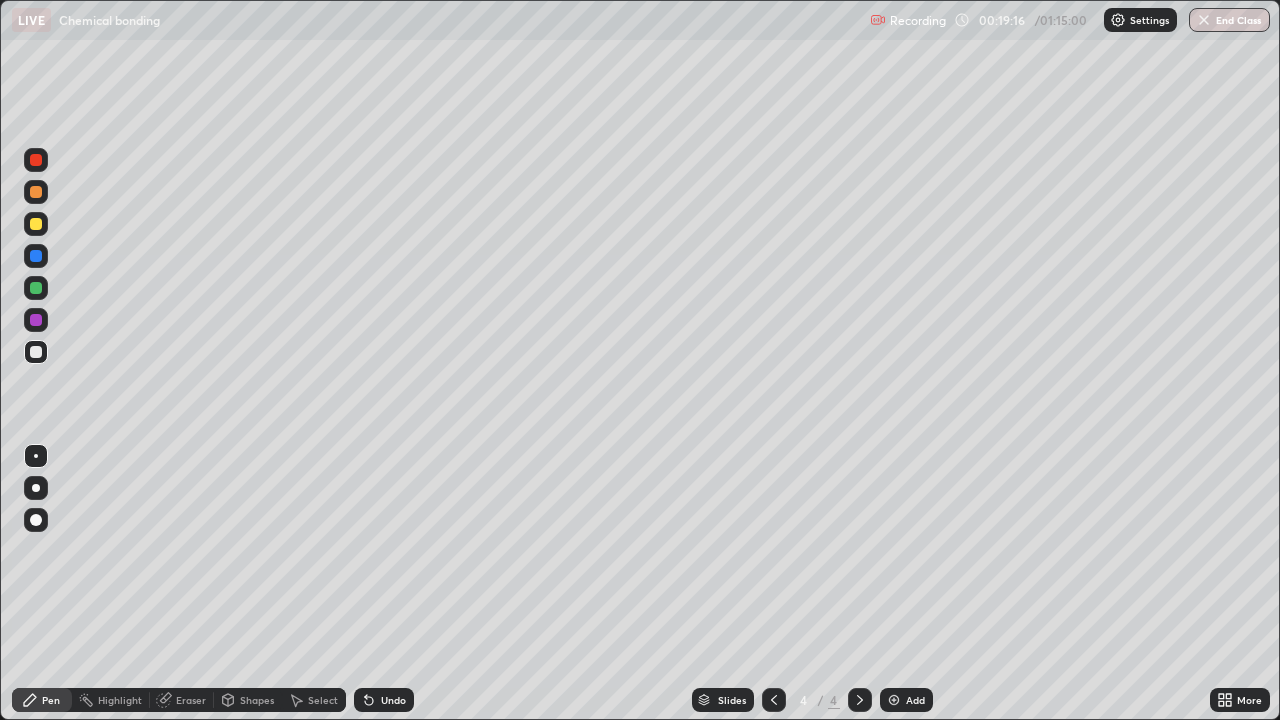 click on "Add" at bounding box center (915, 700) 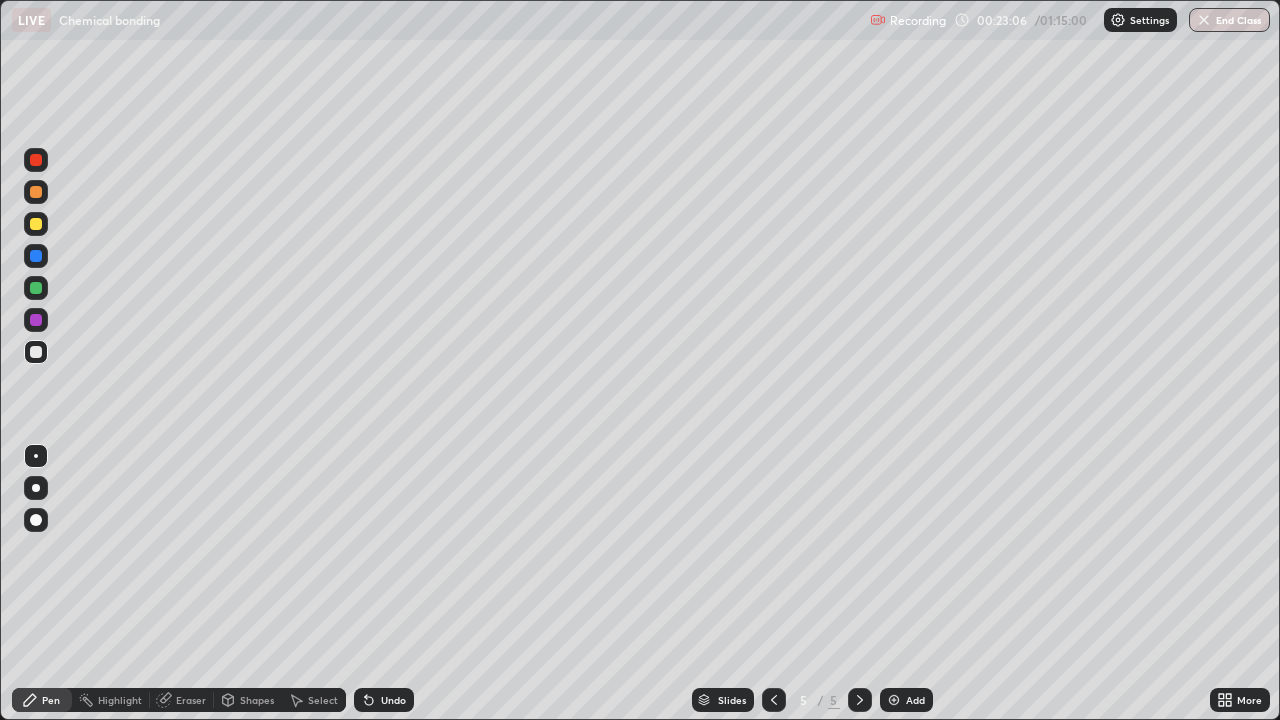 click at bounding box center [894, 700] 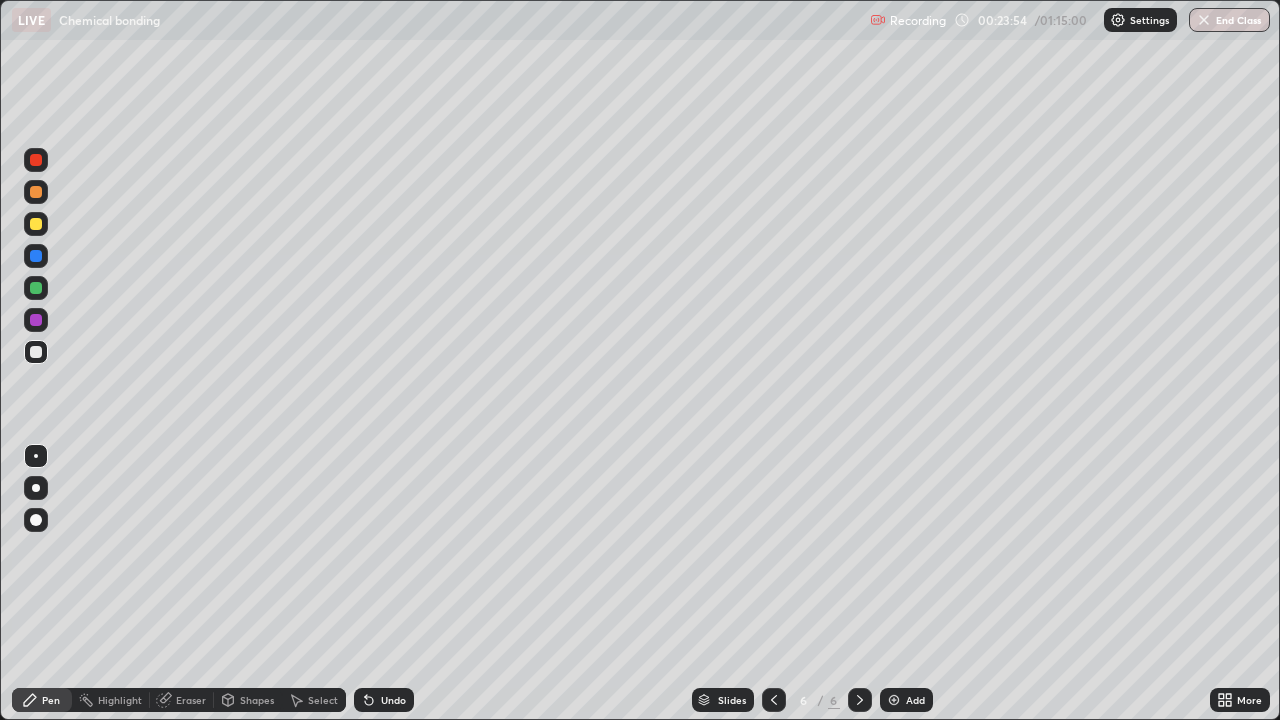 click at bounding box center [774, 700] 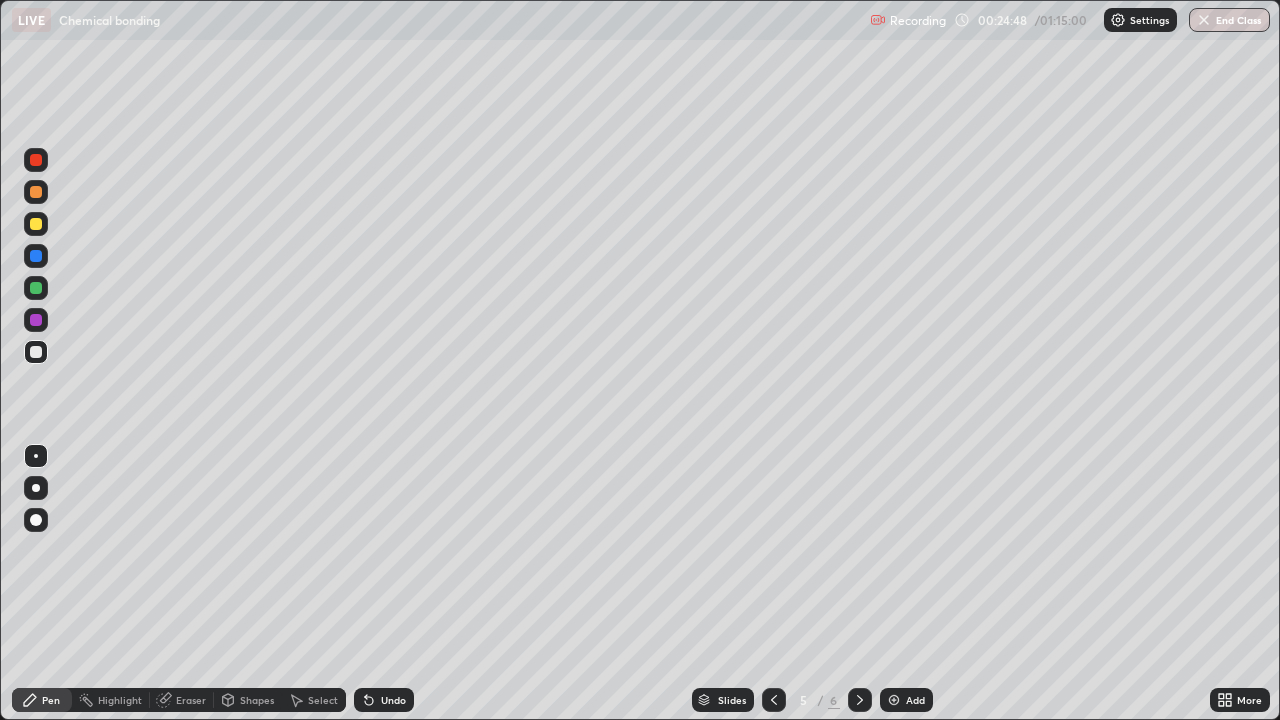 click 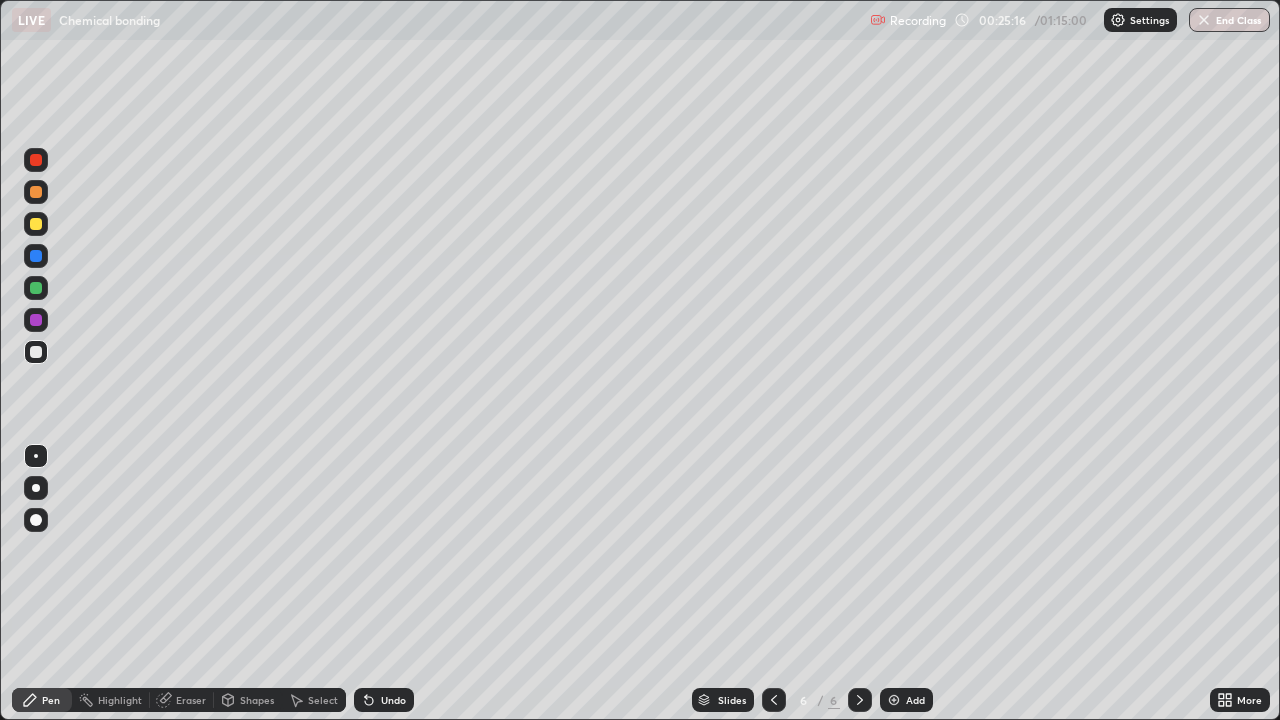 click on "Eraser" at bounding box center [191, 700] 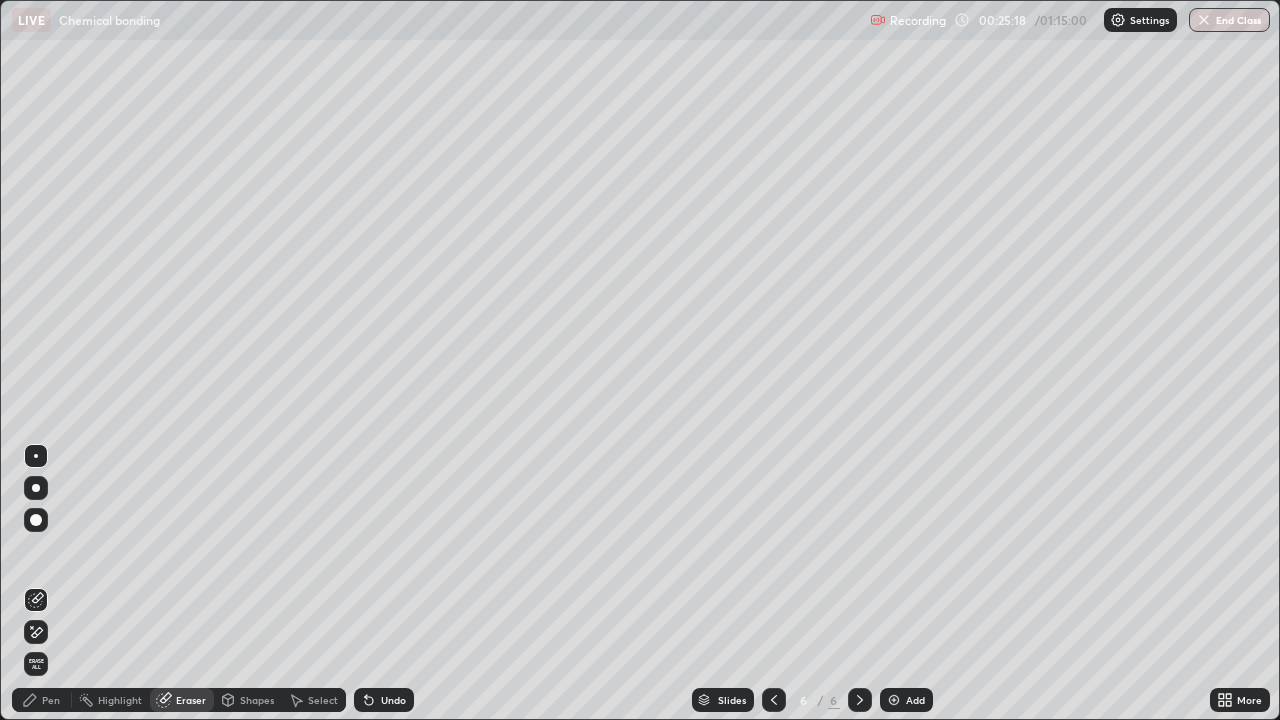 click on "Pen" at bounding box center [51, 700] 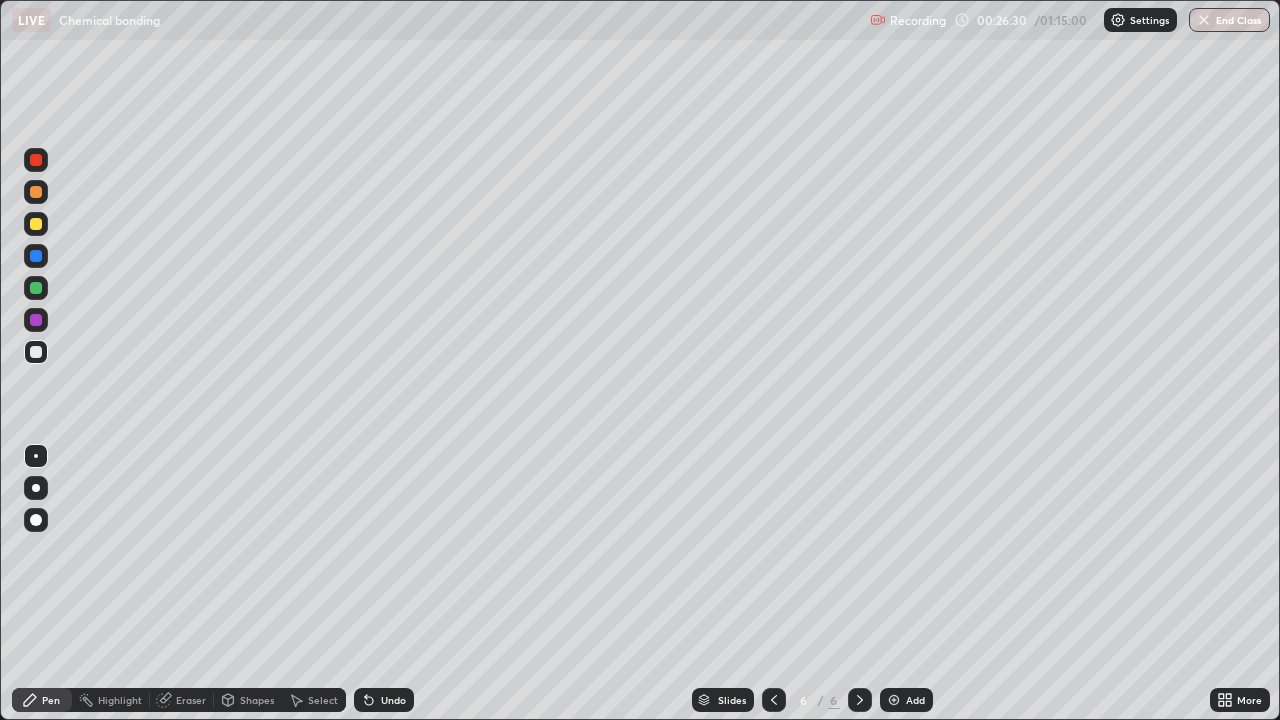 click on "Eraser" at bounding box center [191, 700] 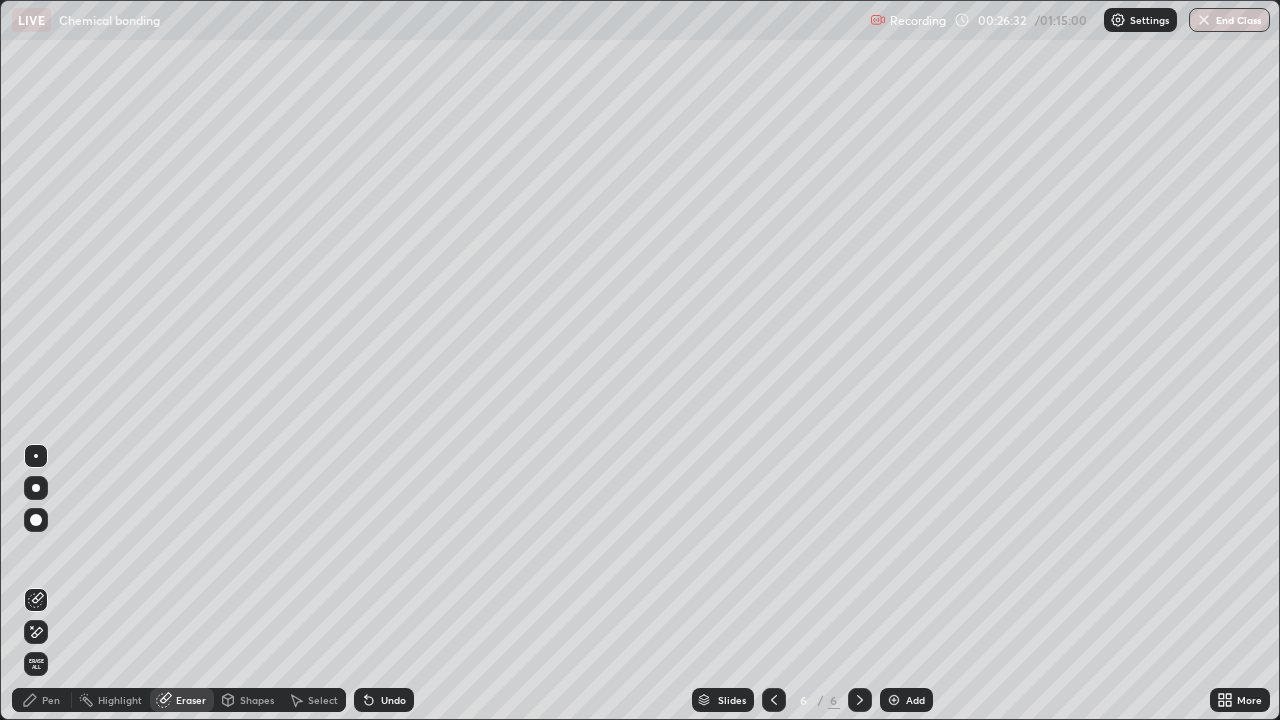 click 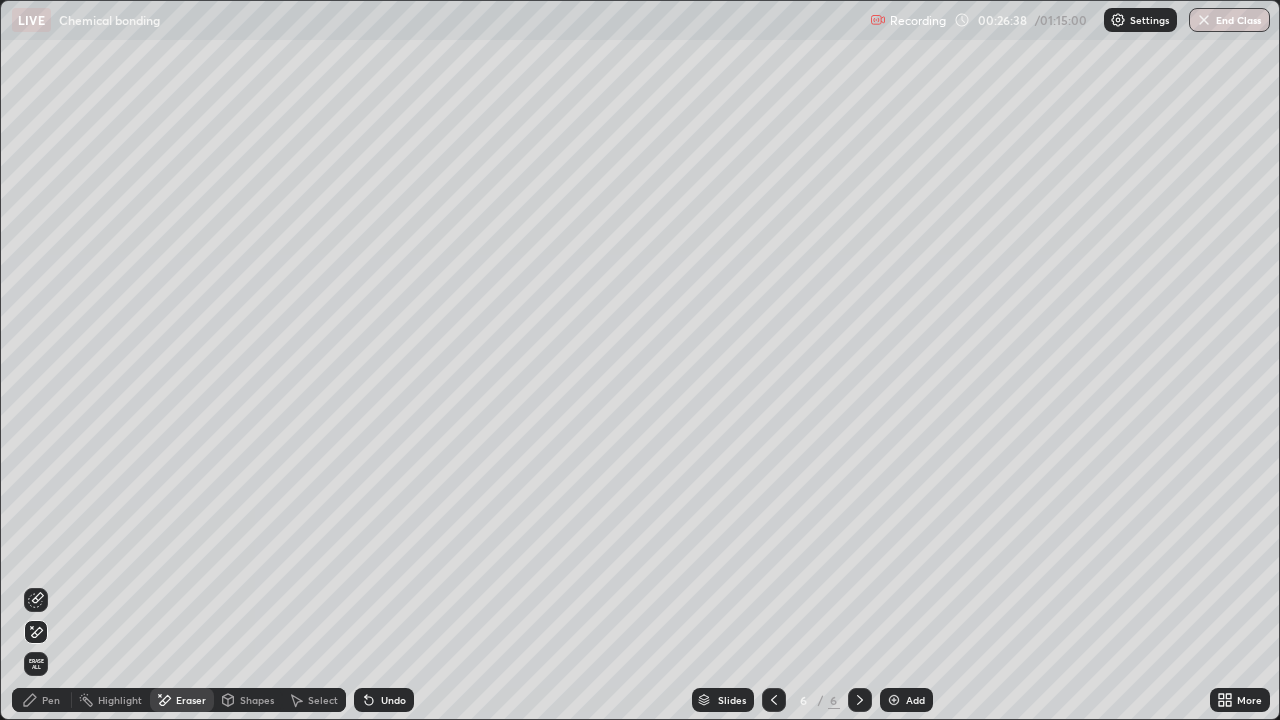 click on "Pen" at bounding box center [42, 700] 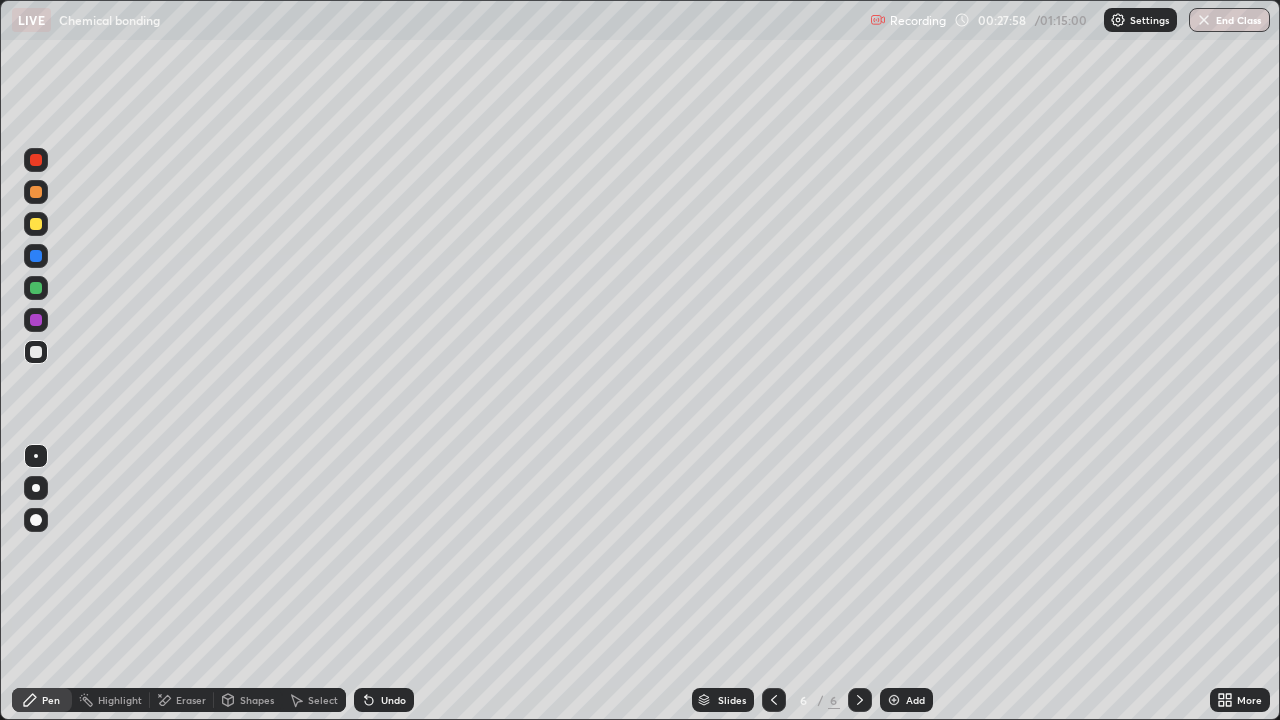 click at bounding box center (860, 700) 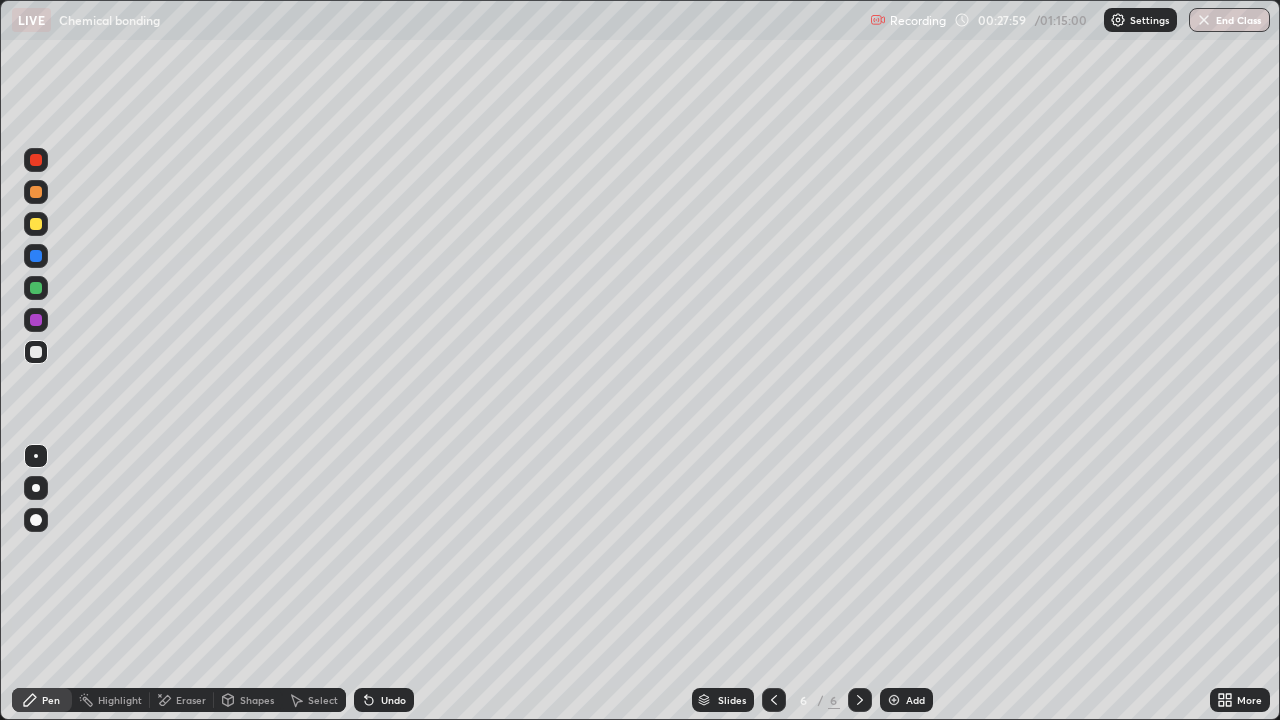 click on "Add" at bounding box center (915, 700) 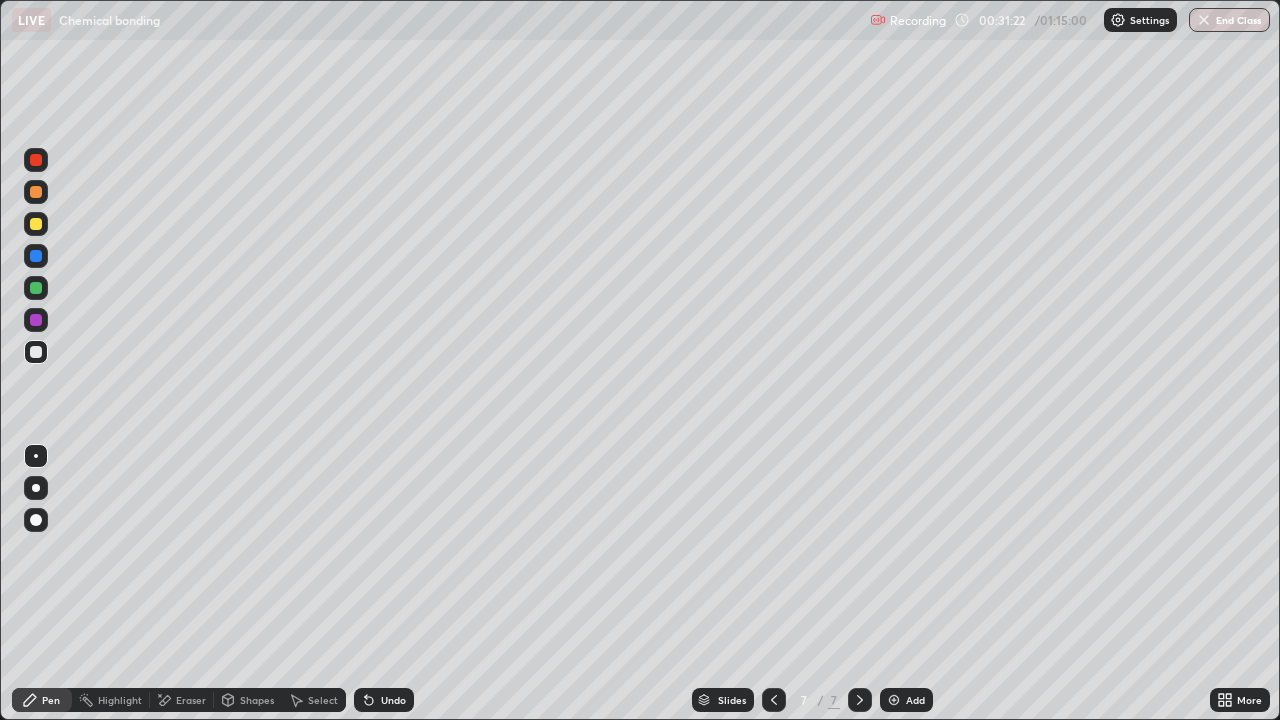 click 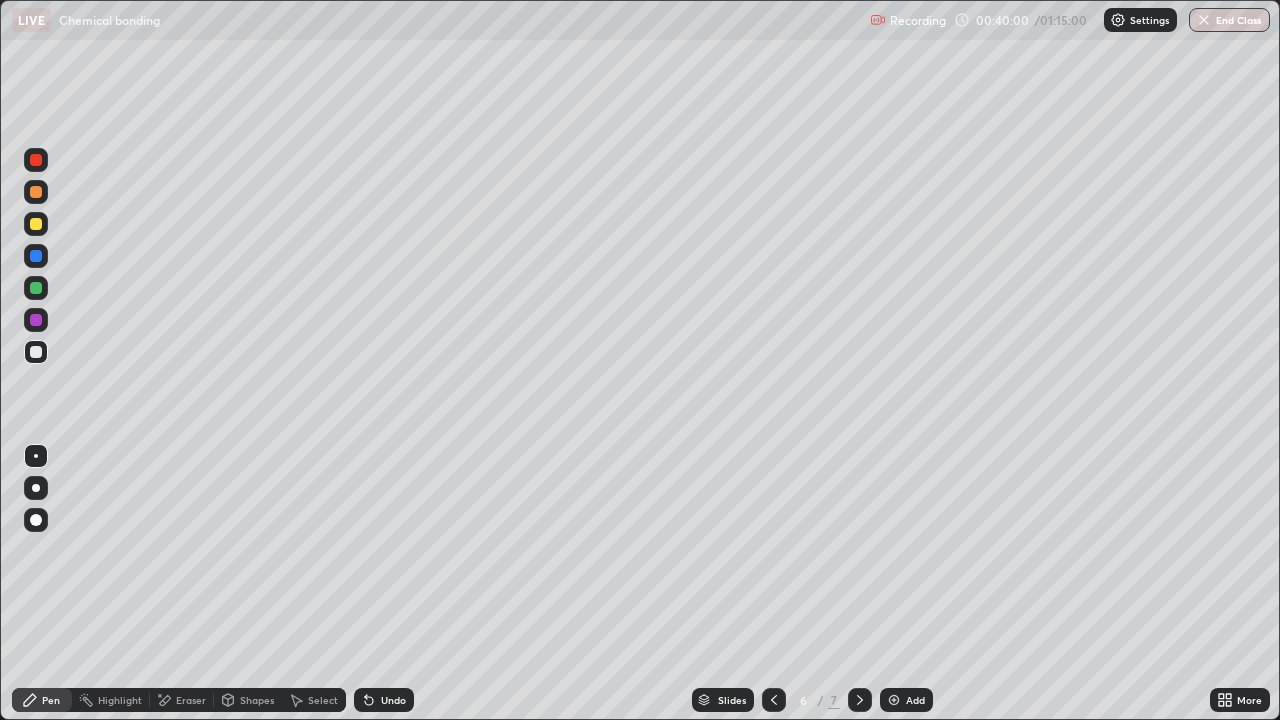 click at bounding box center [860, 700] 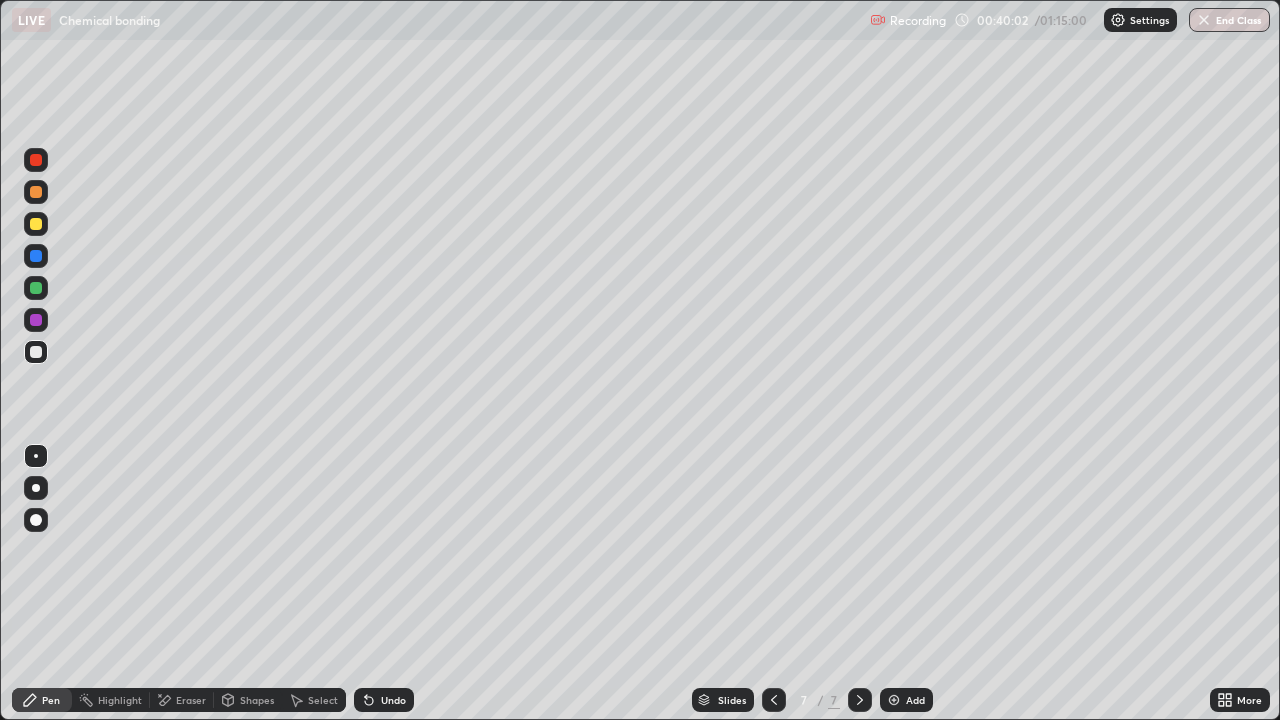 click at bounding box center (860, 700) 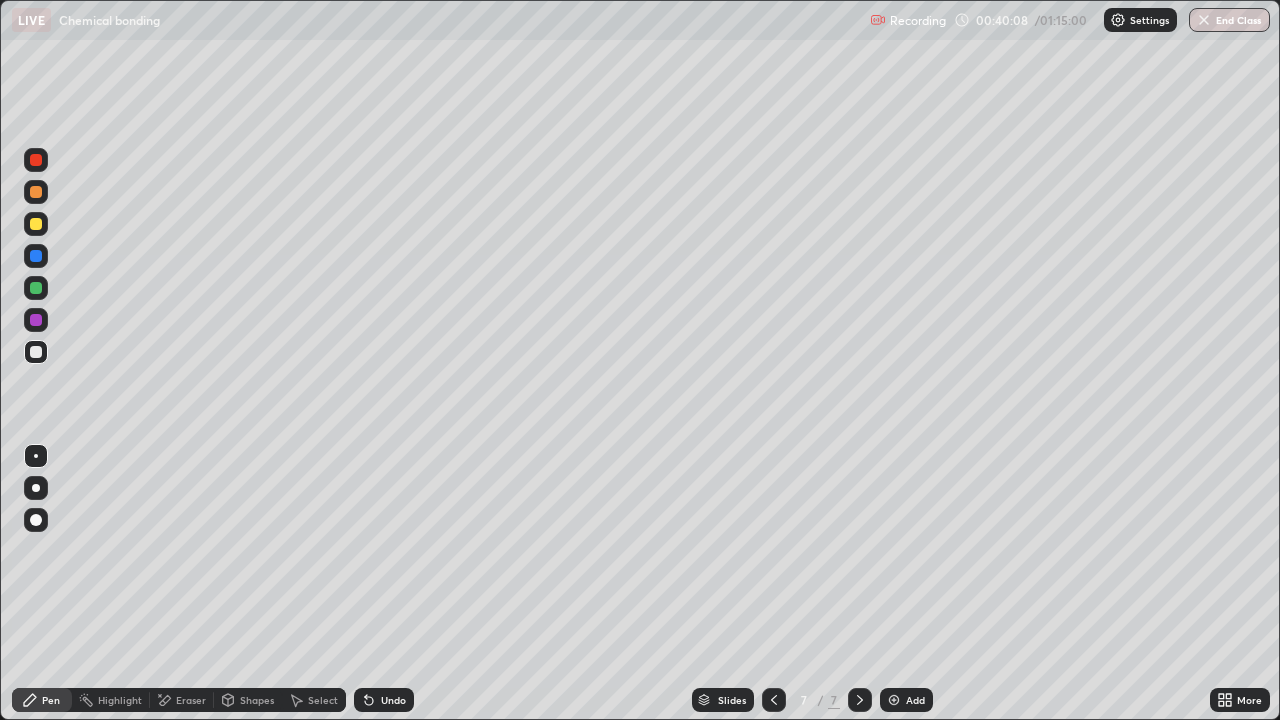 click on "Add" at bounding box center (915, 700) 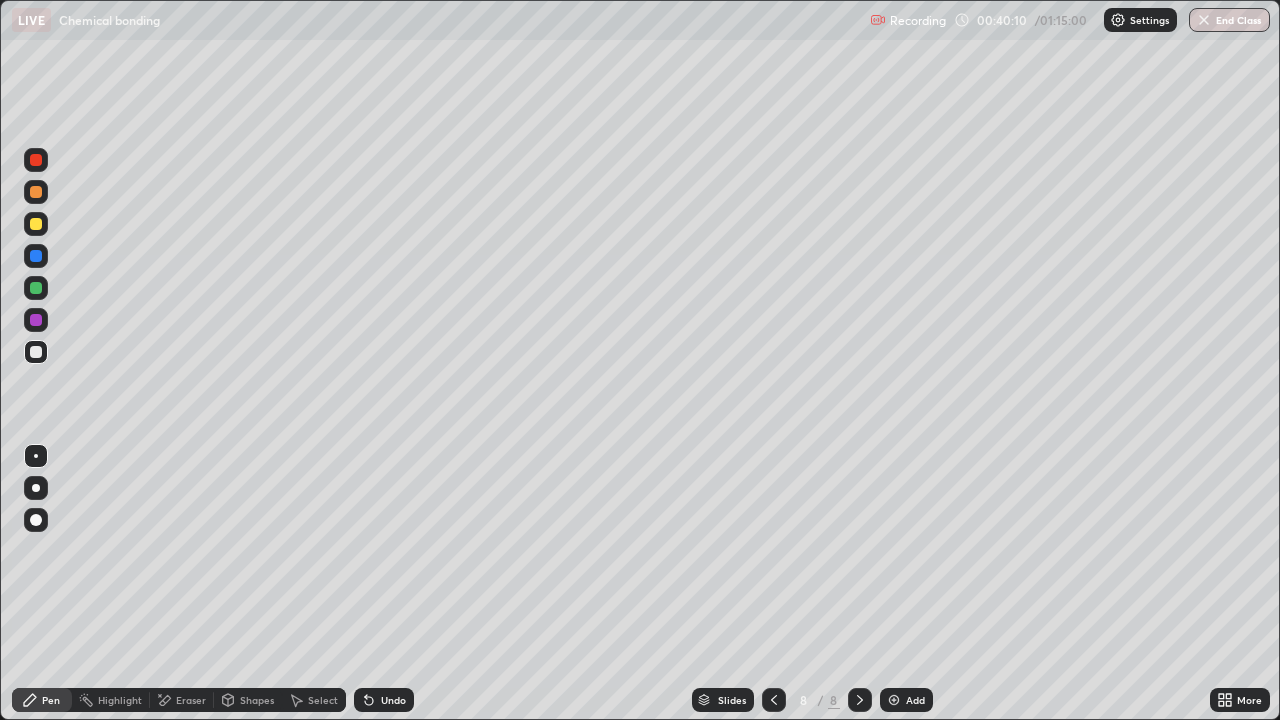 click at bounding box center (36, 160) 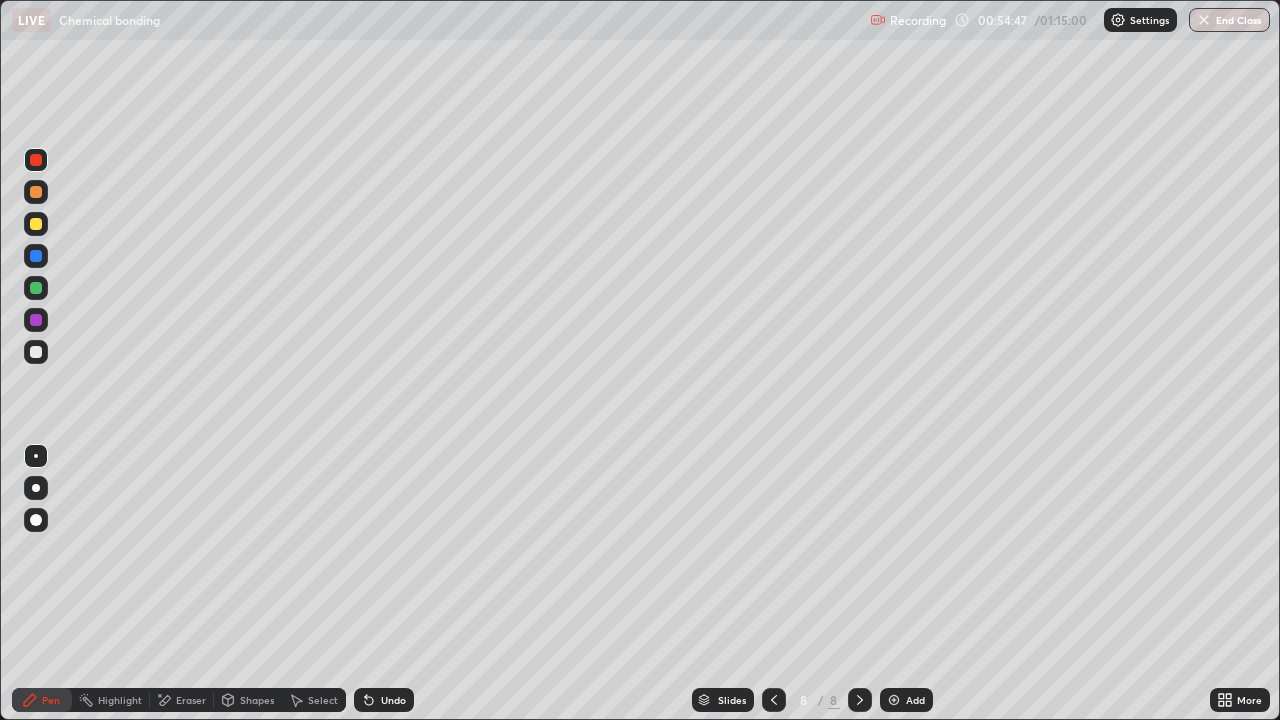 click on "Add" at bounding box center (915, 700) 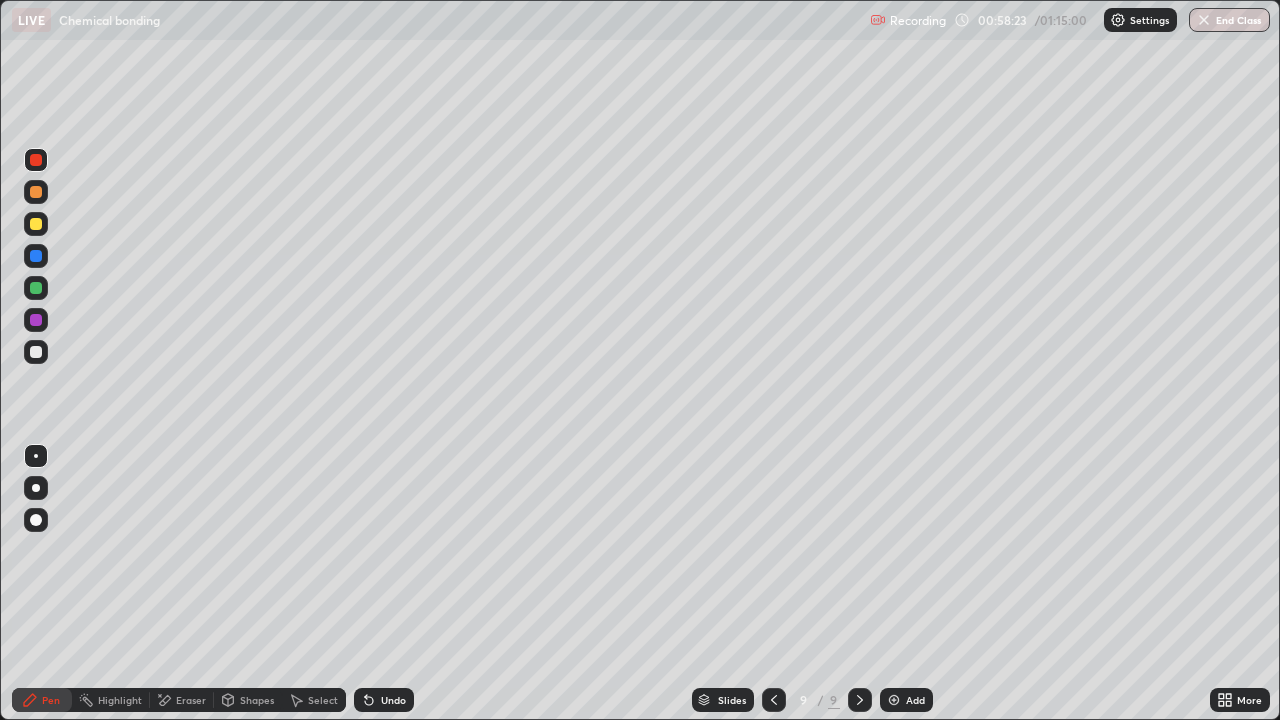 click on "Add" at bounding box center [915, 700] 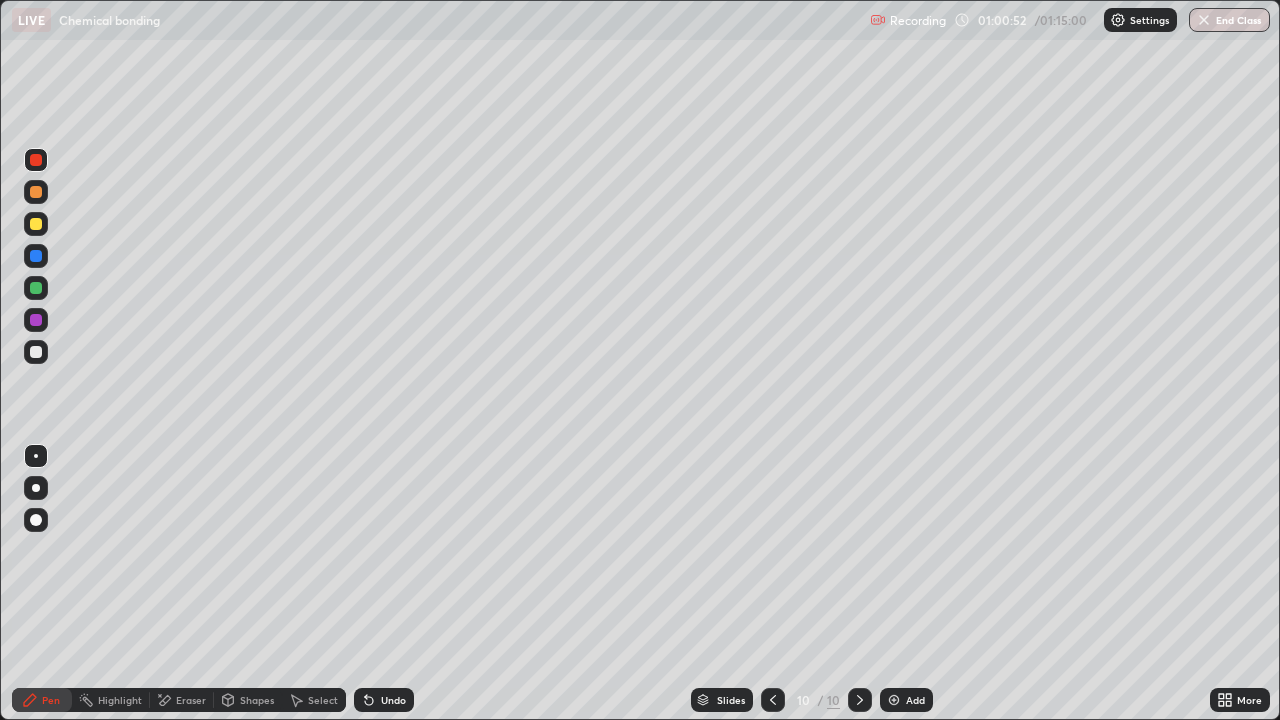 click on "Eraser" at bounding box center (191, 700) 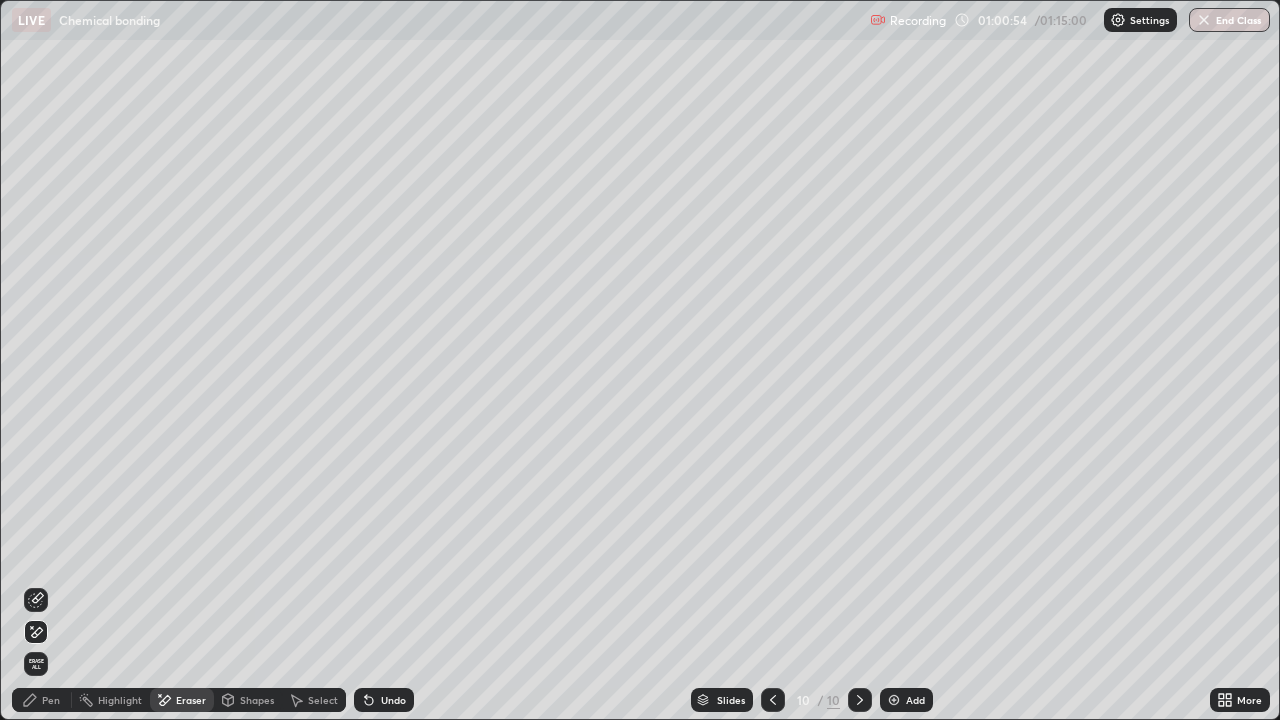 click on "Pen" at bounding box center [51, 700] 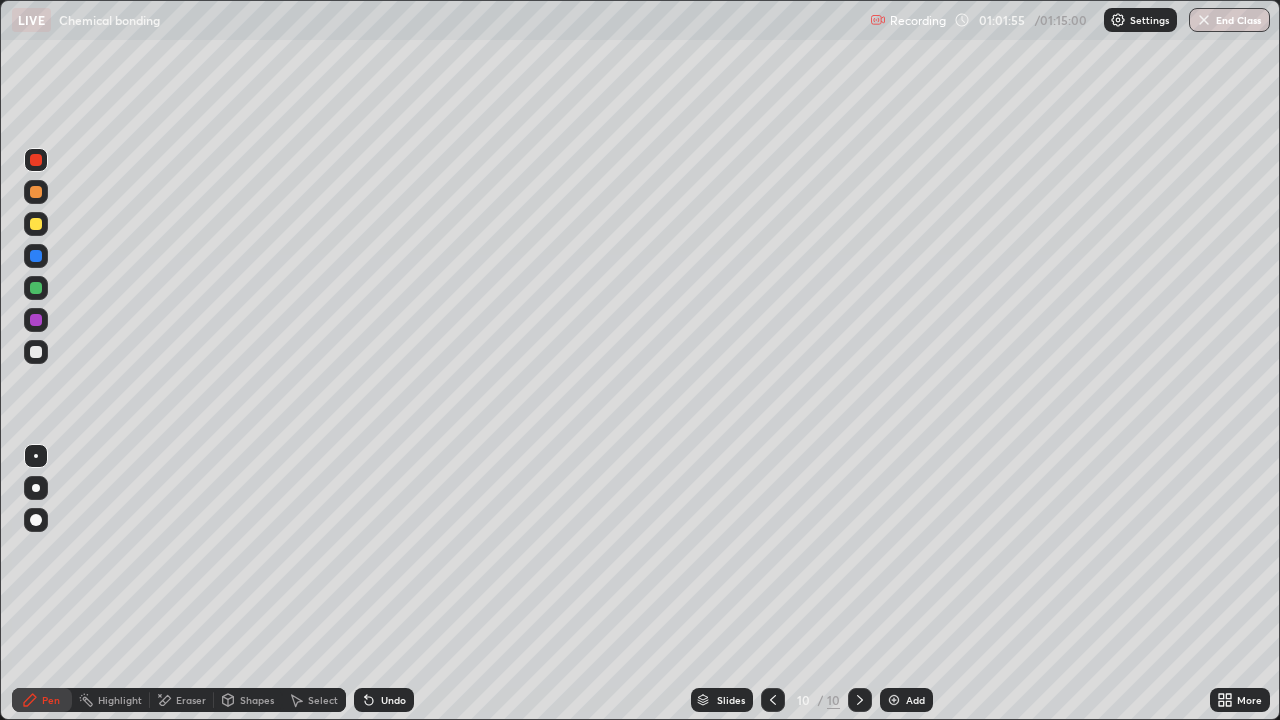 click at bounding box center (894, 700) 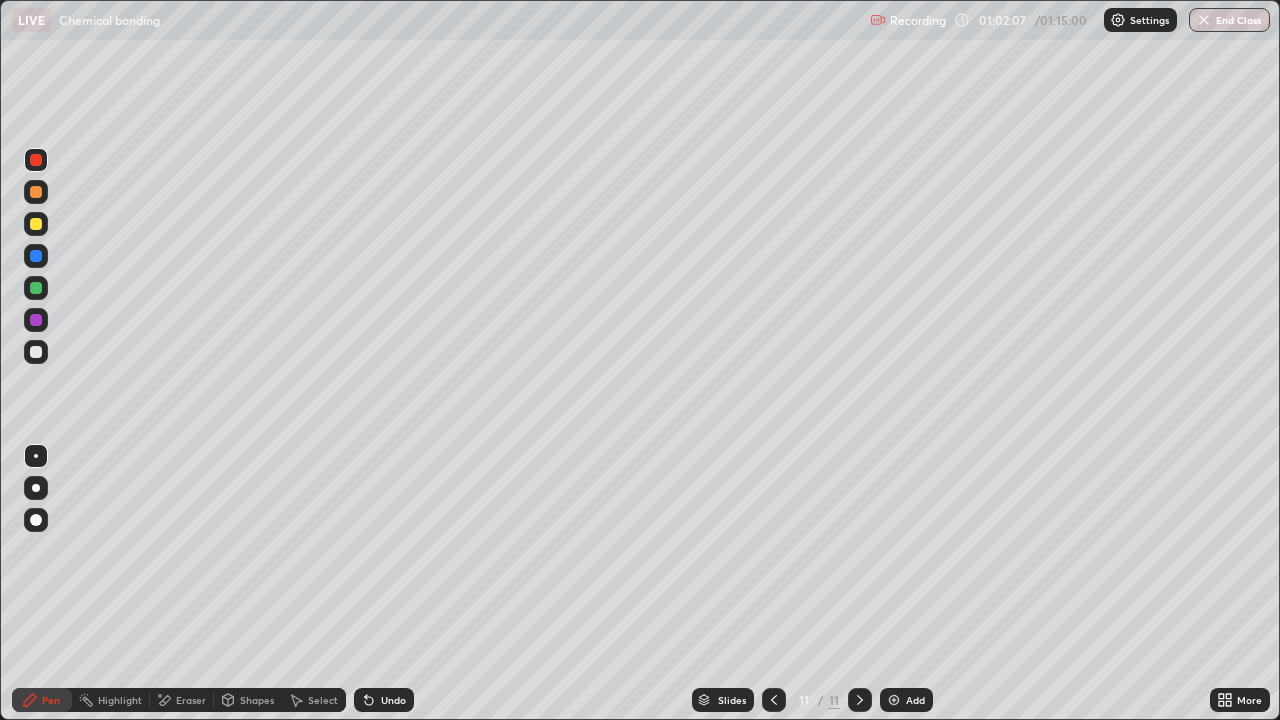 click 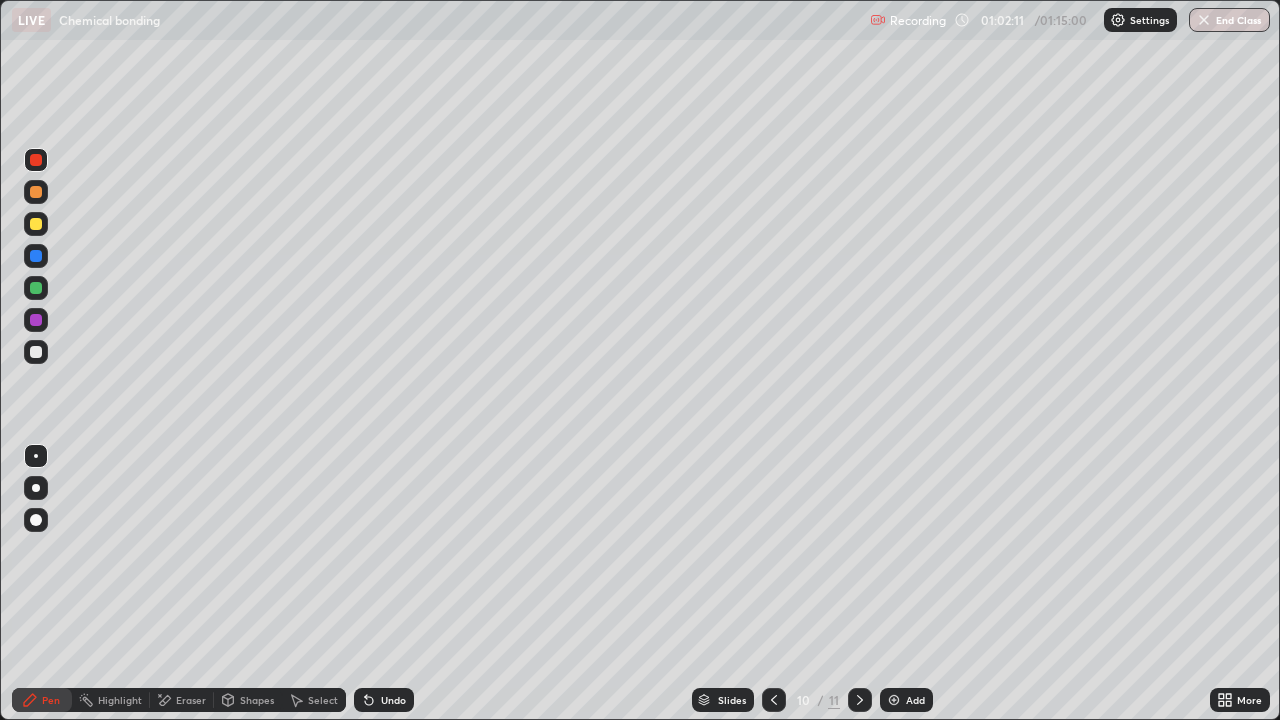 click on "Eraser" at bounding box center [182, 700] 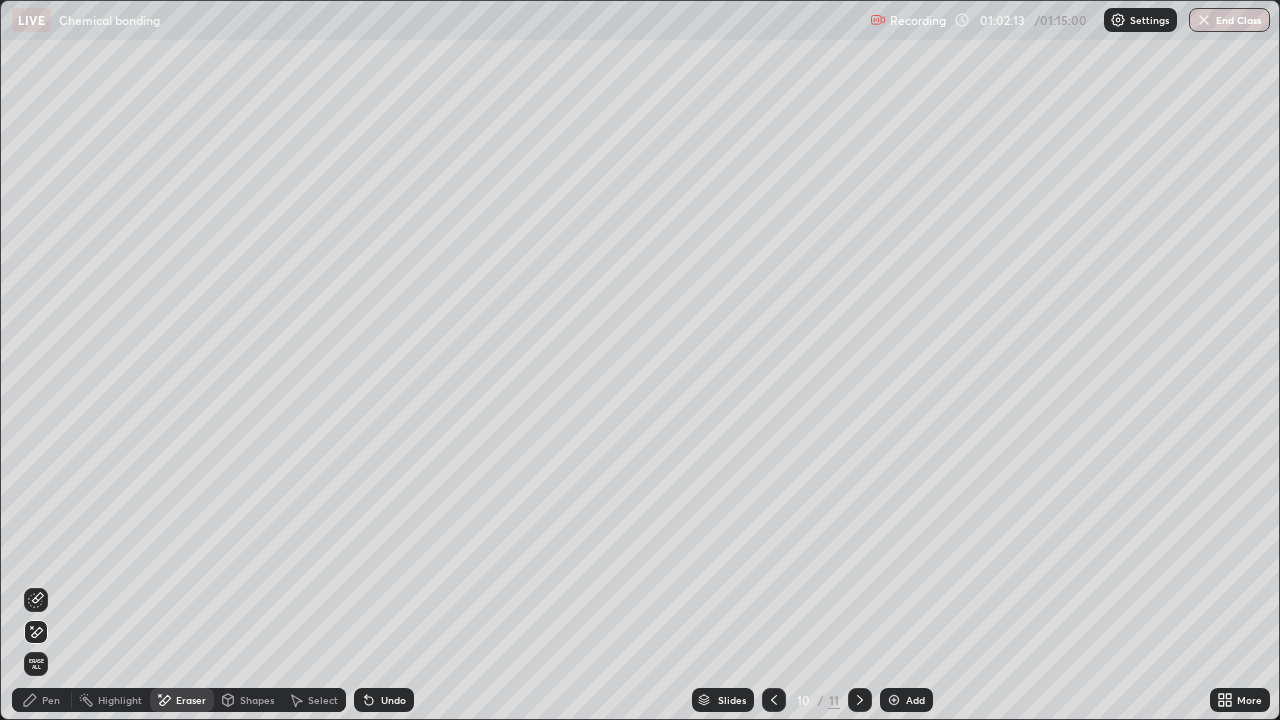 click on "Pen" at bounding box center [51, 700] 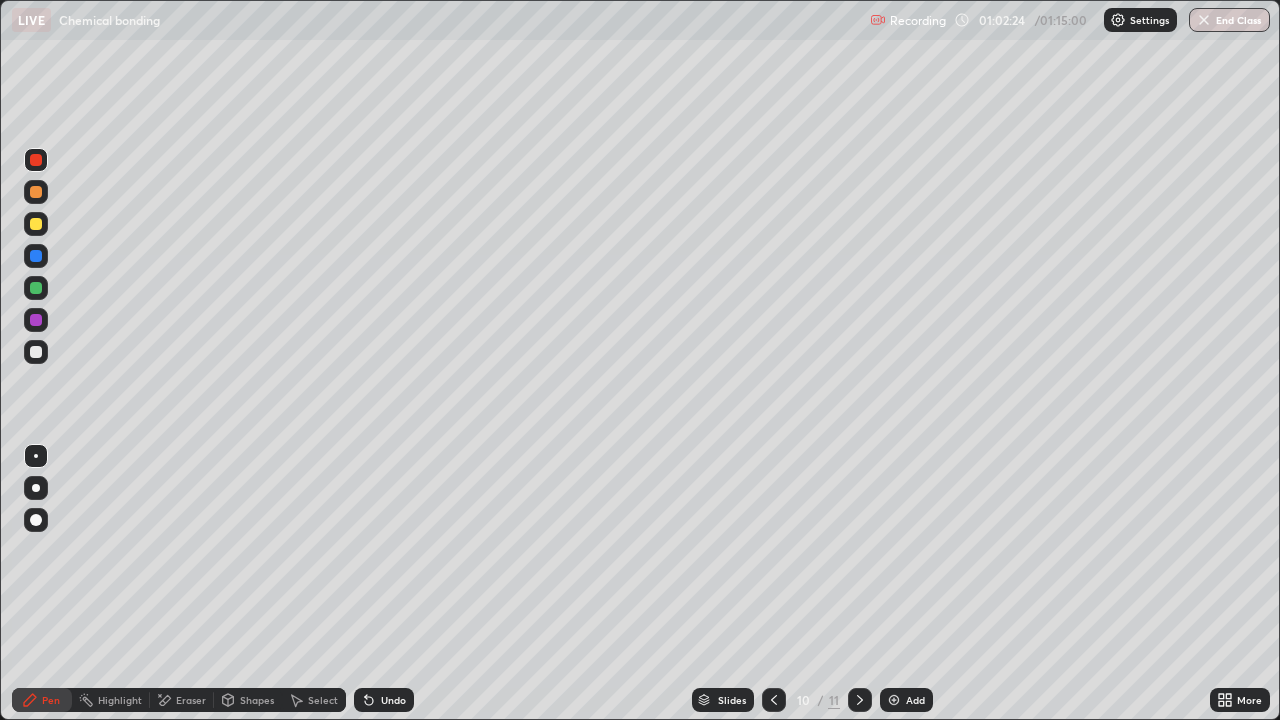 click 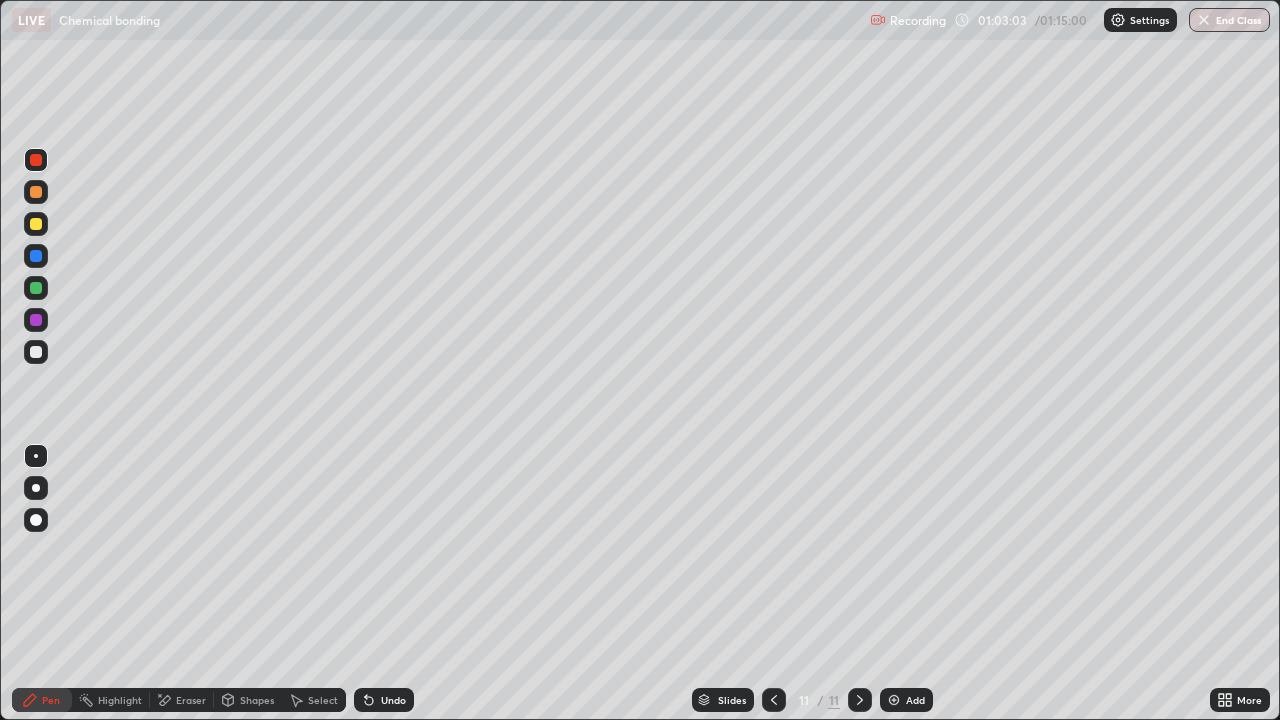 click on "Eraser" at bounding box center (191, 700) 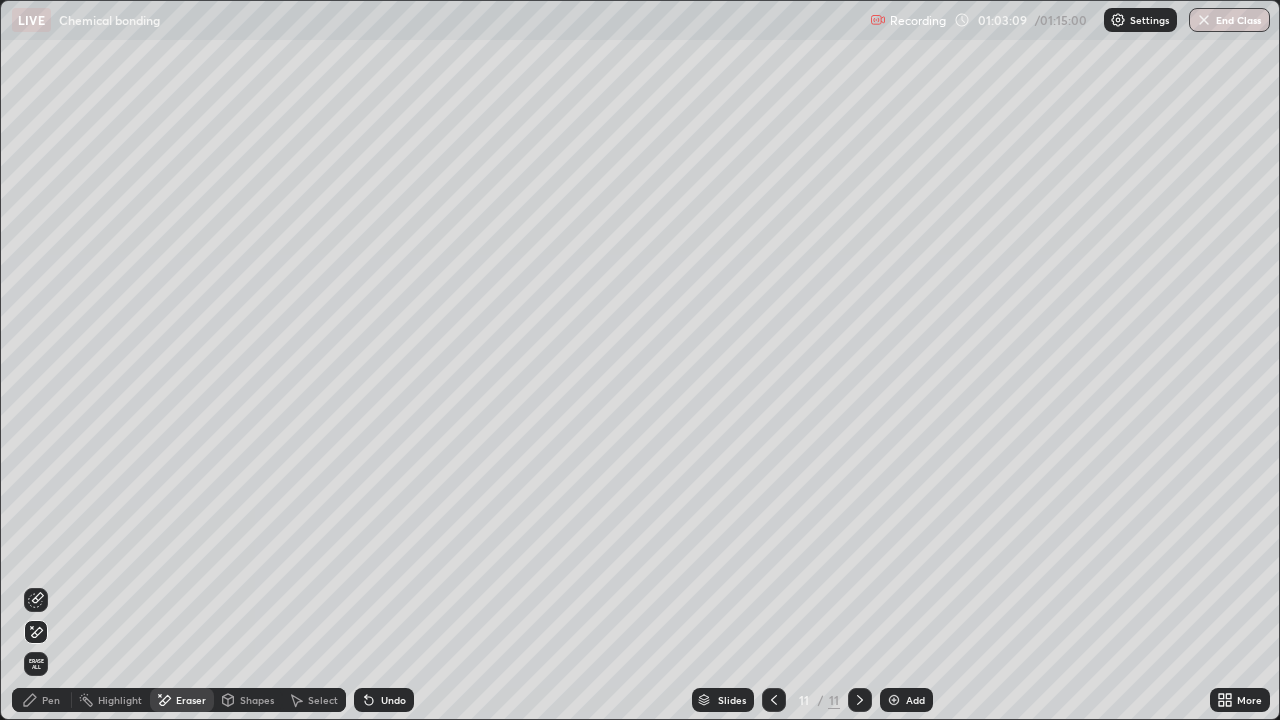 click on "Pen" at bounding box center [51, 700] 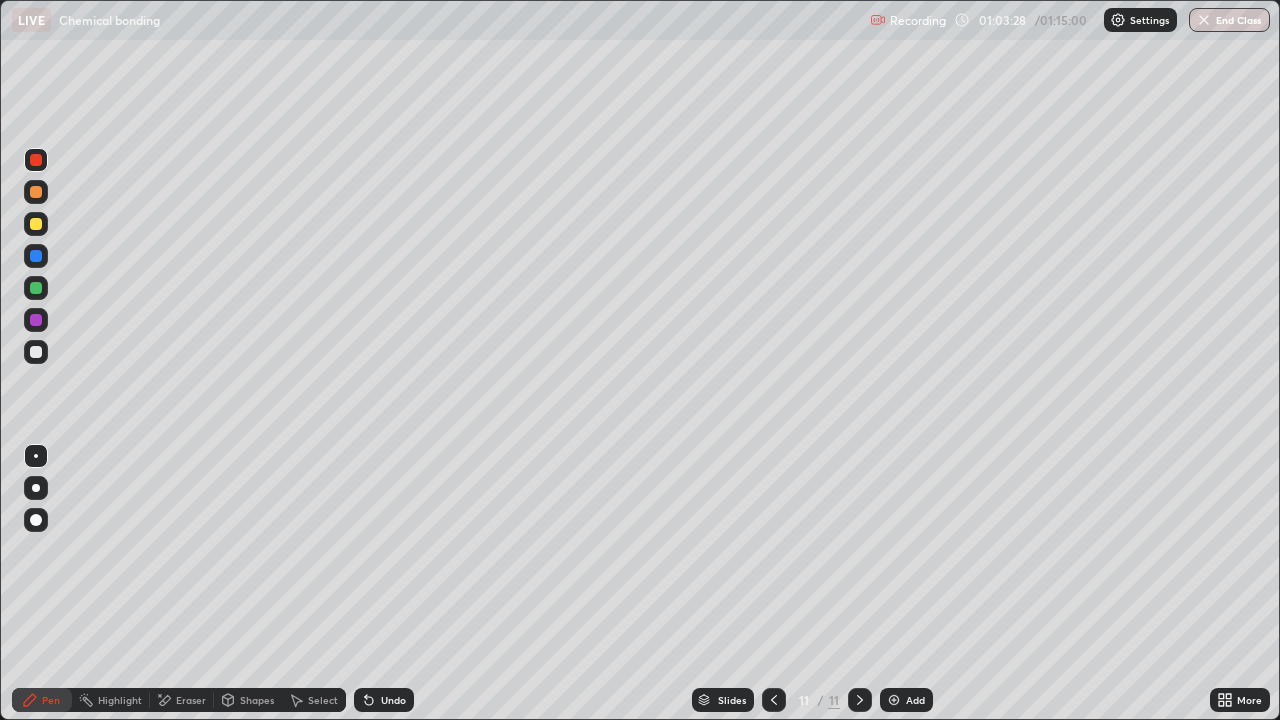 click 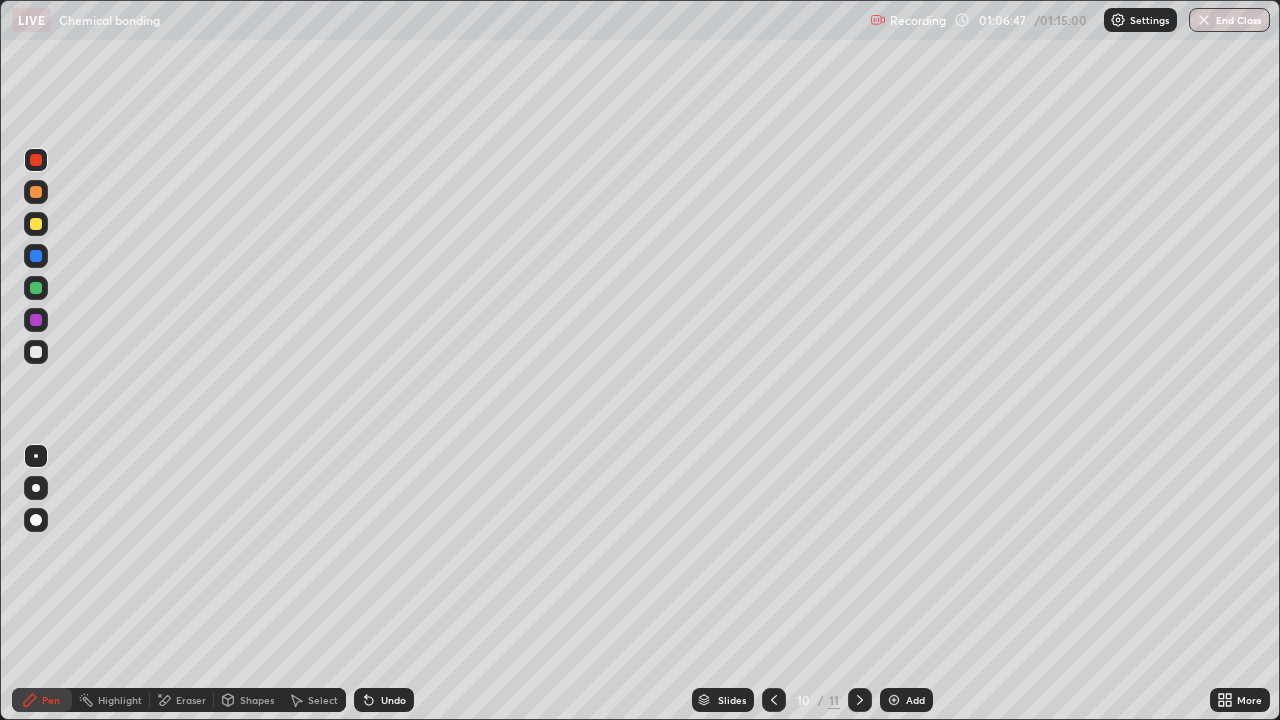 click on "Eraser" at bounding box center (191, 700) 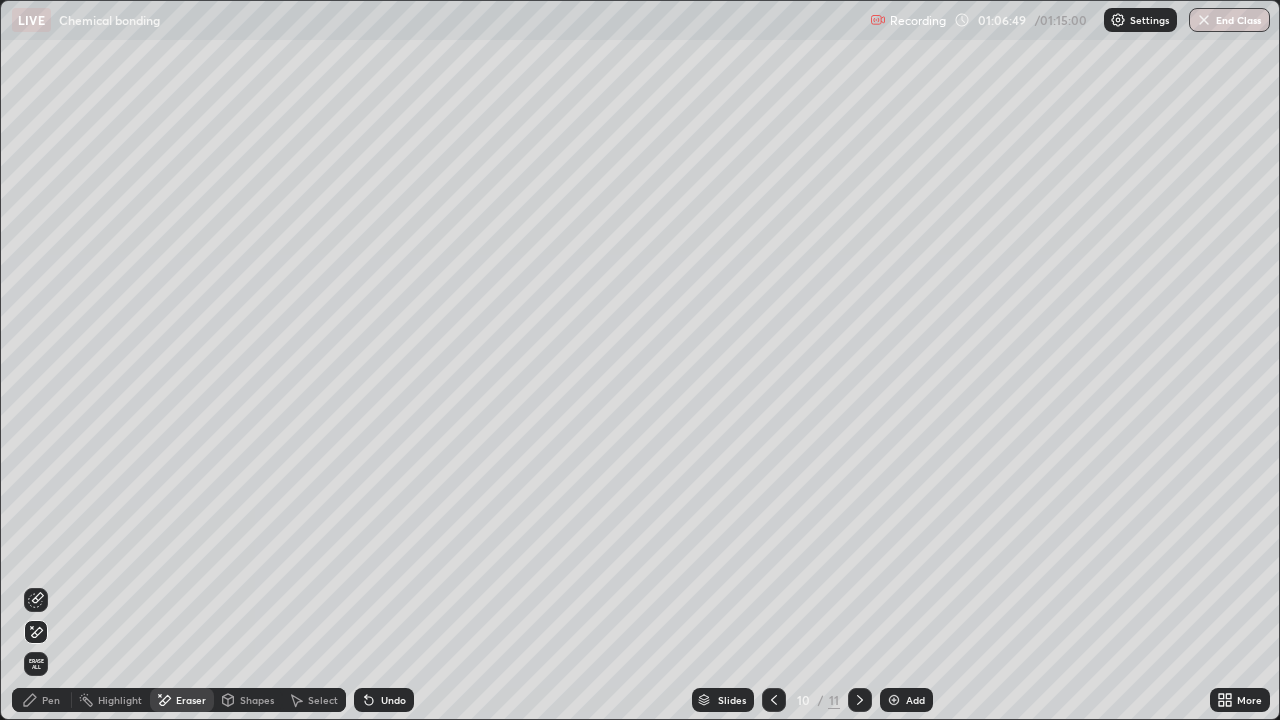 click on "Pen" at bounding box center (51, 700) 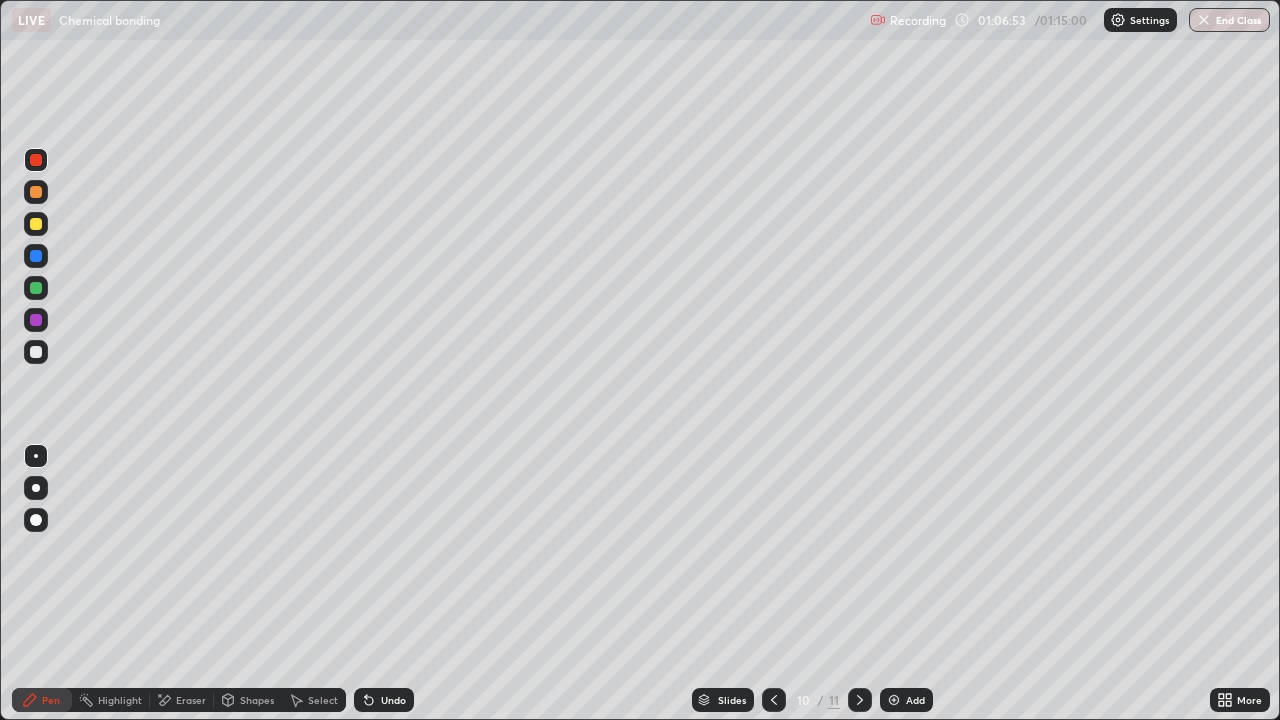 click on "Eraser" at bounding box center (191, 700) 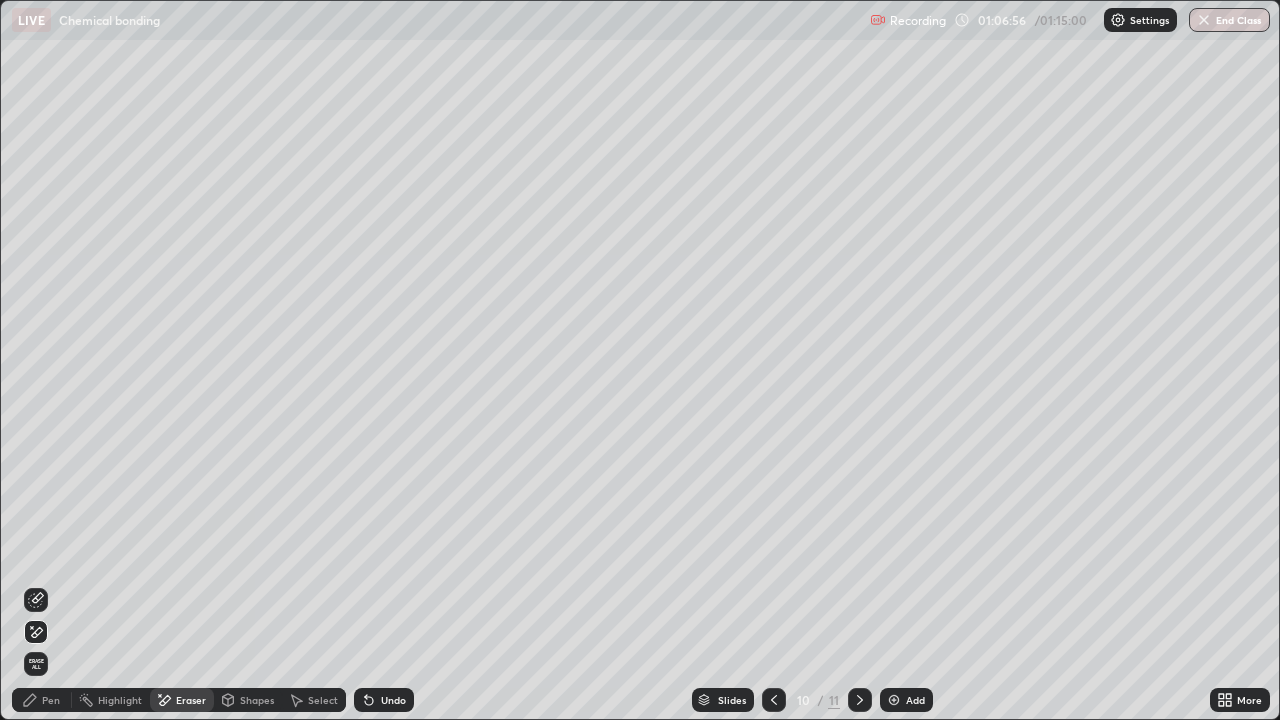 click on "Pen" at bounding box center [51, 700] 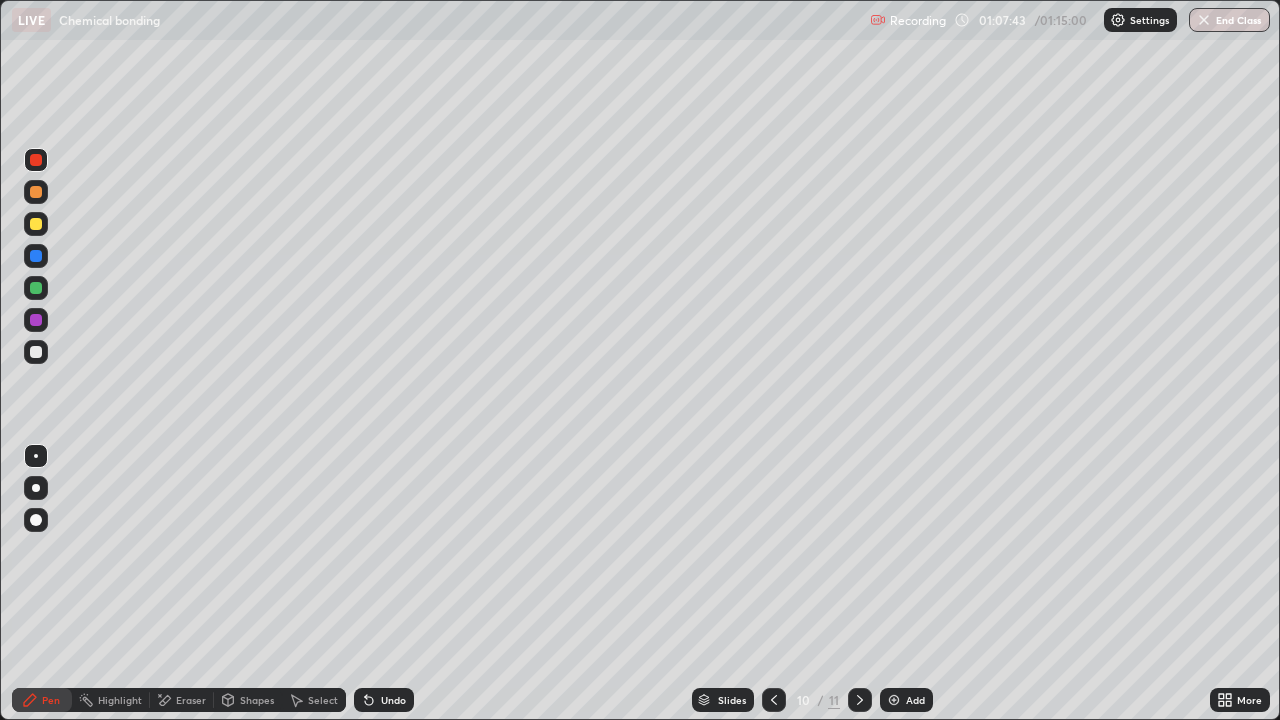 click 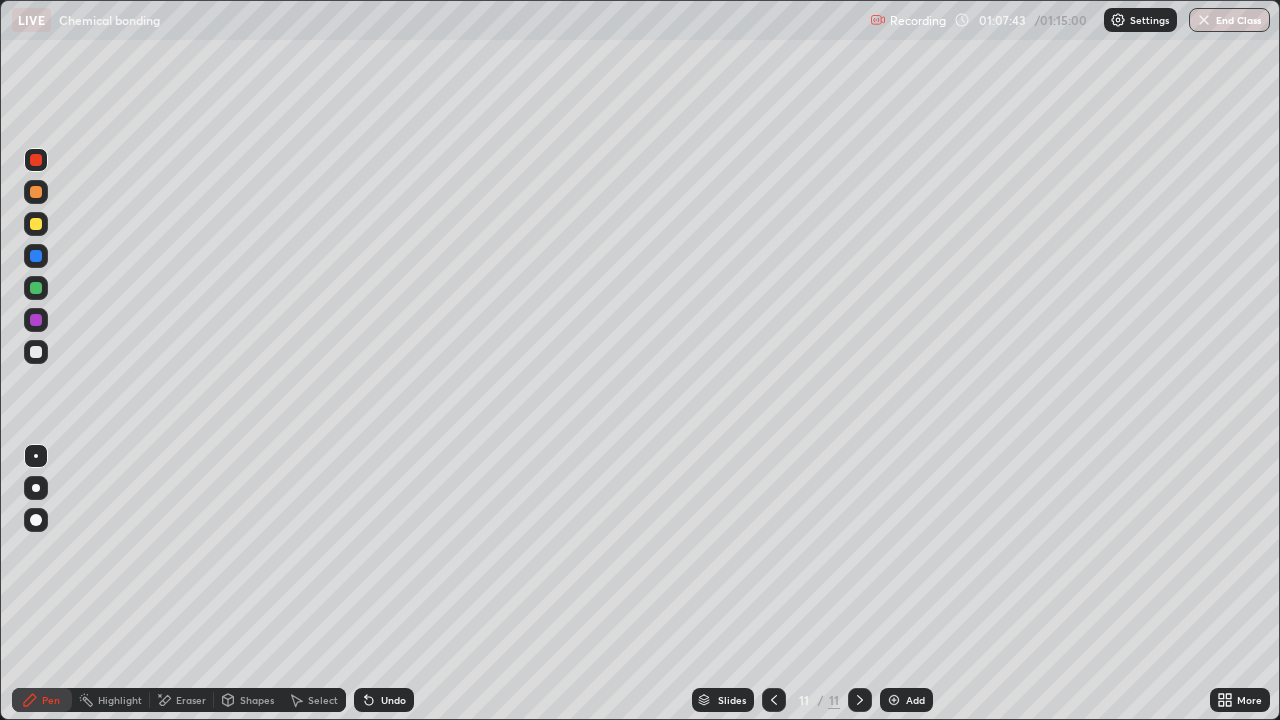 click 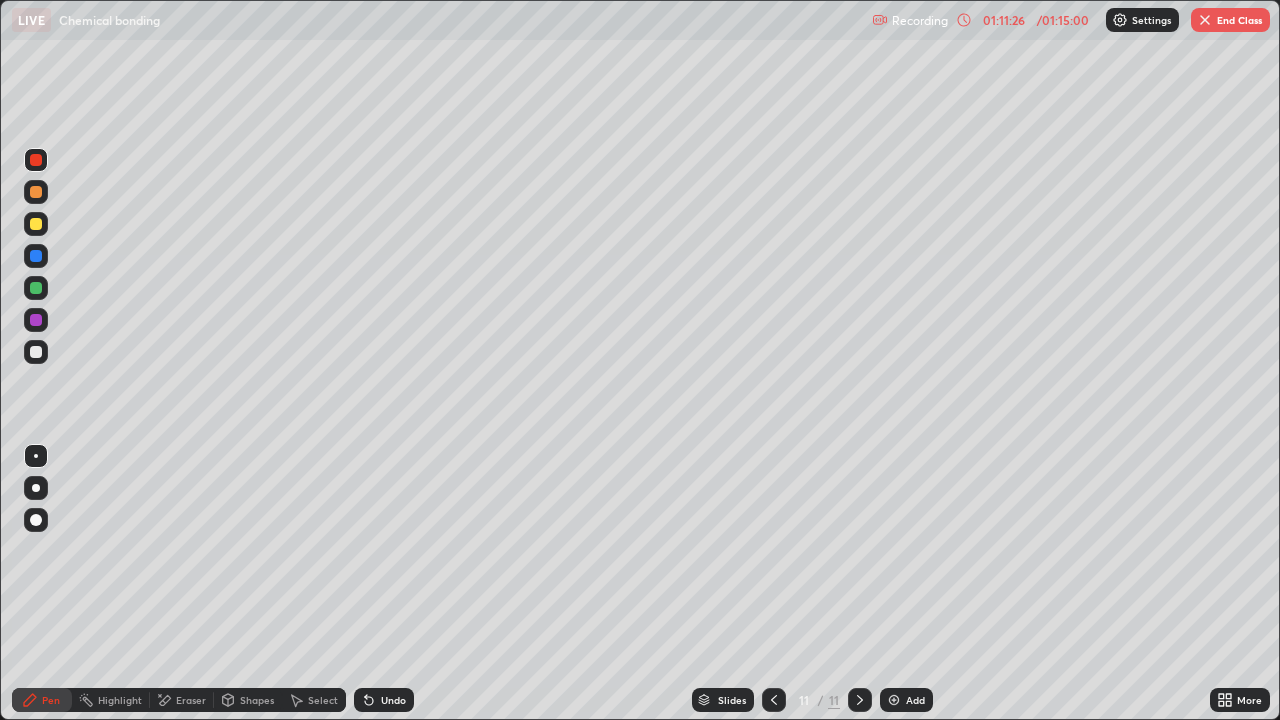 click 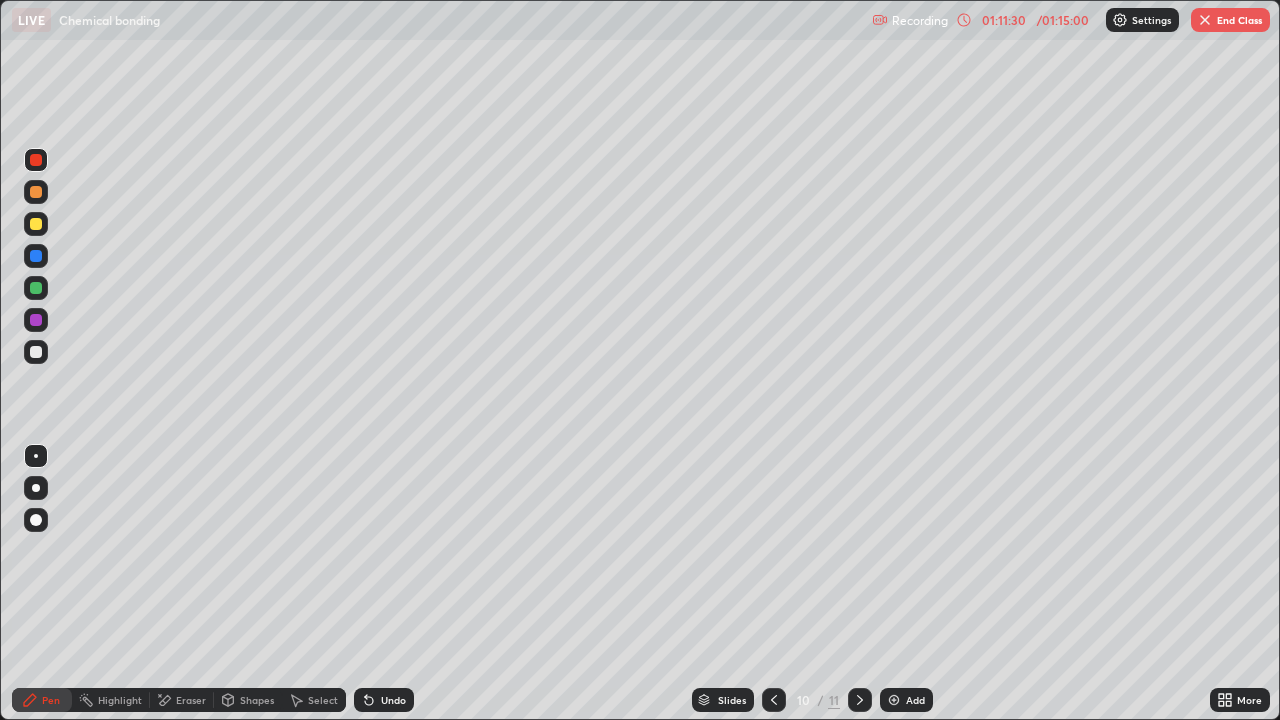 click at bounding box center (860, 700) 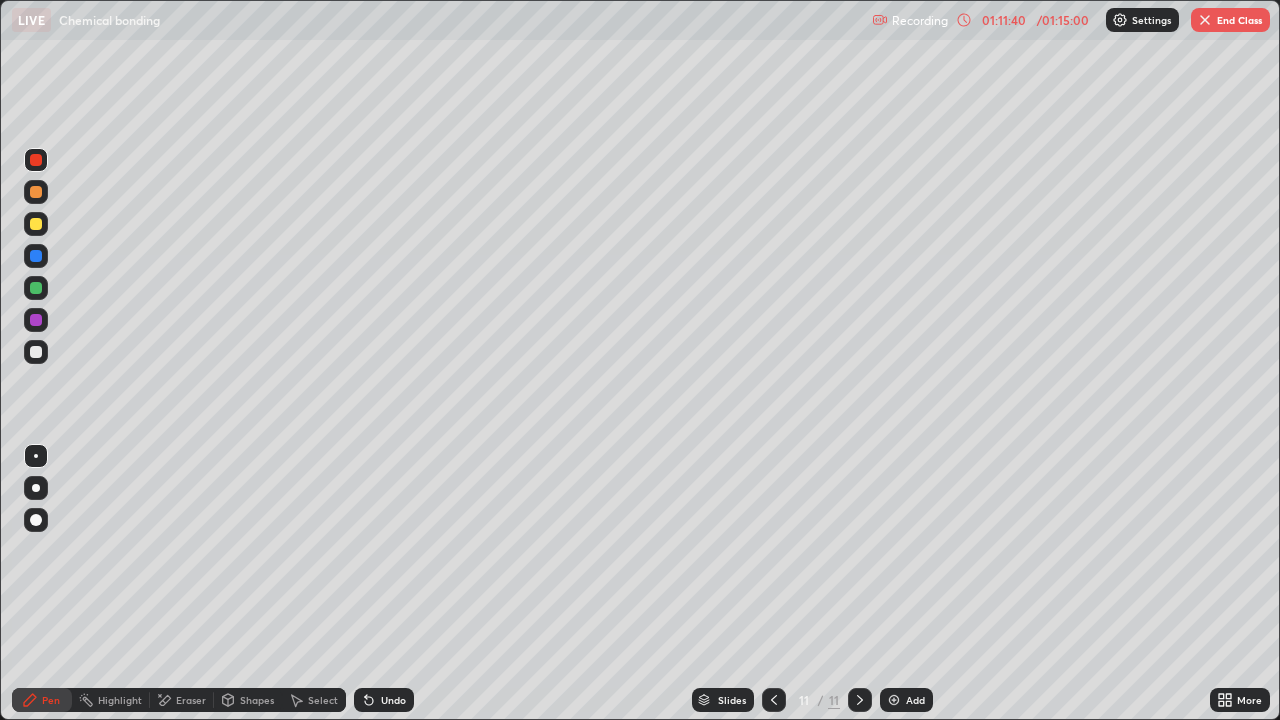 click 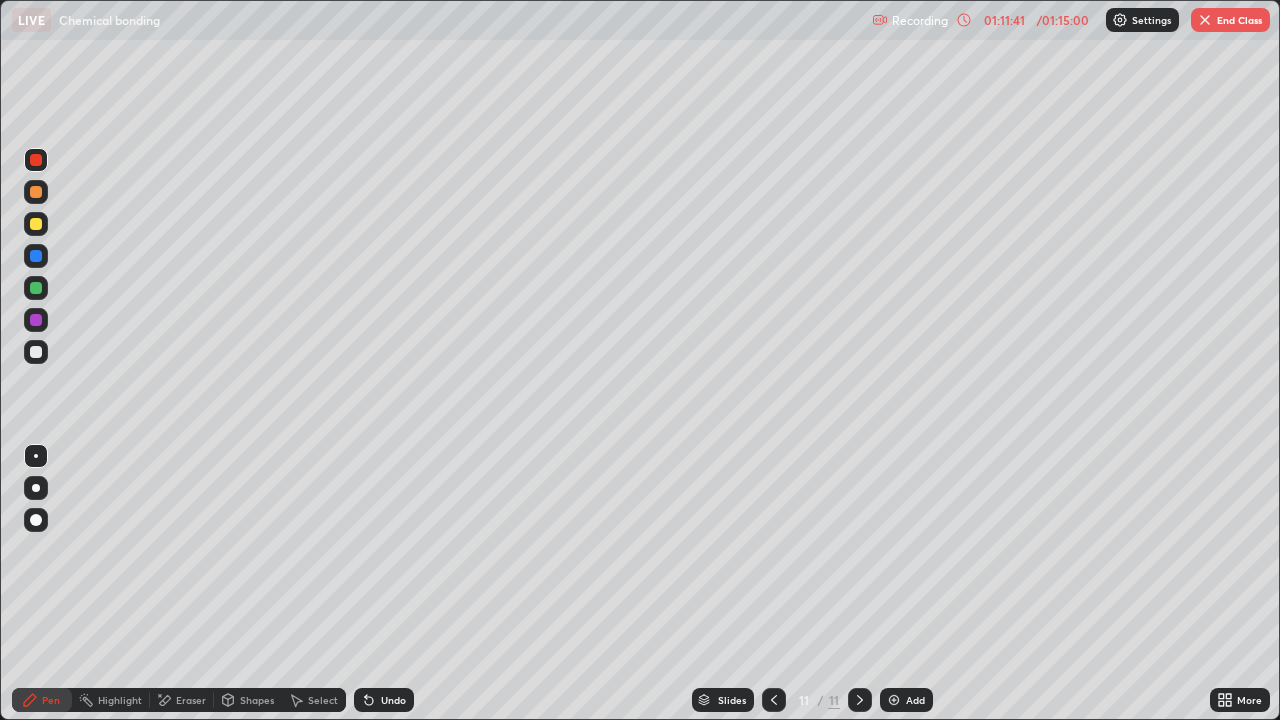 click on "11" at bounding box center [804, 700] 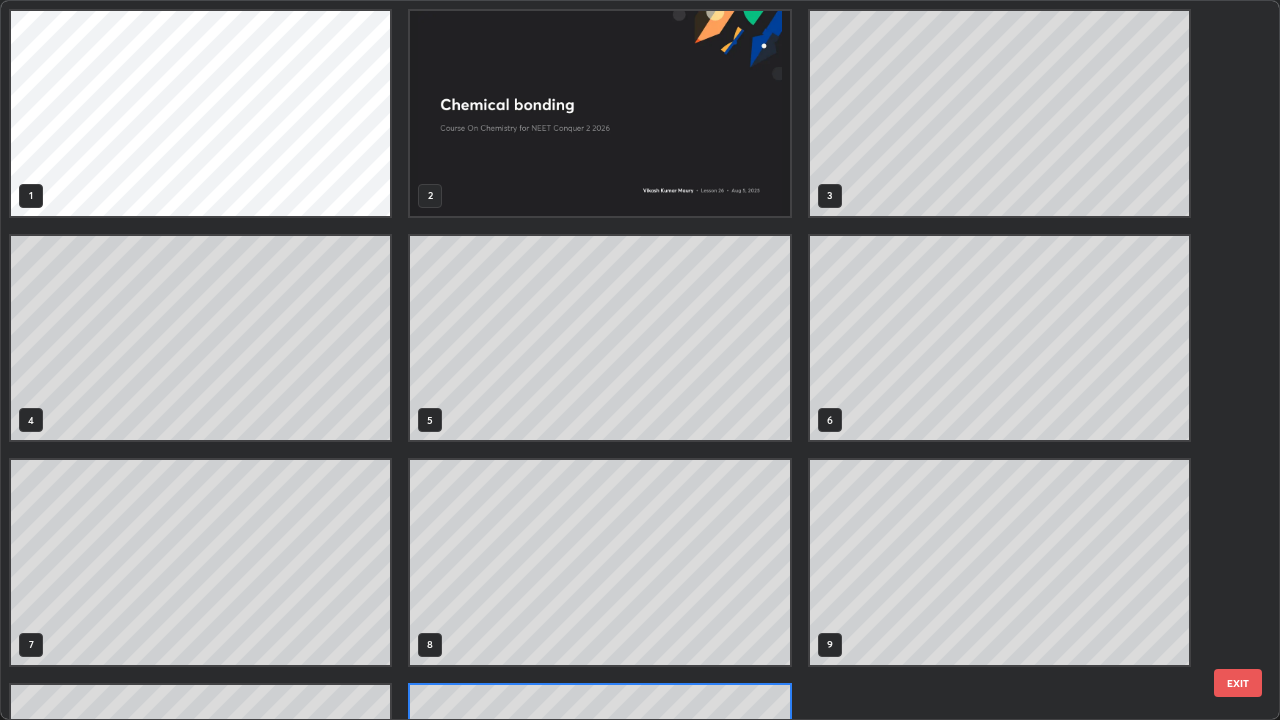 scroll, scrollTop: 180, scrollLeft: 0, axis: vertical 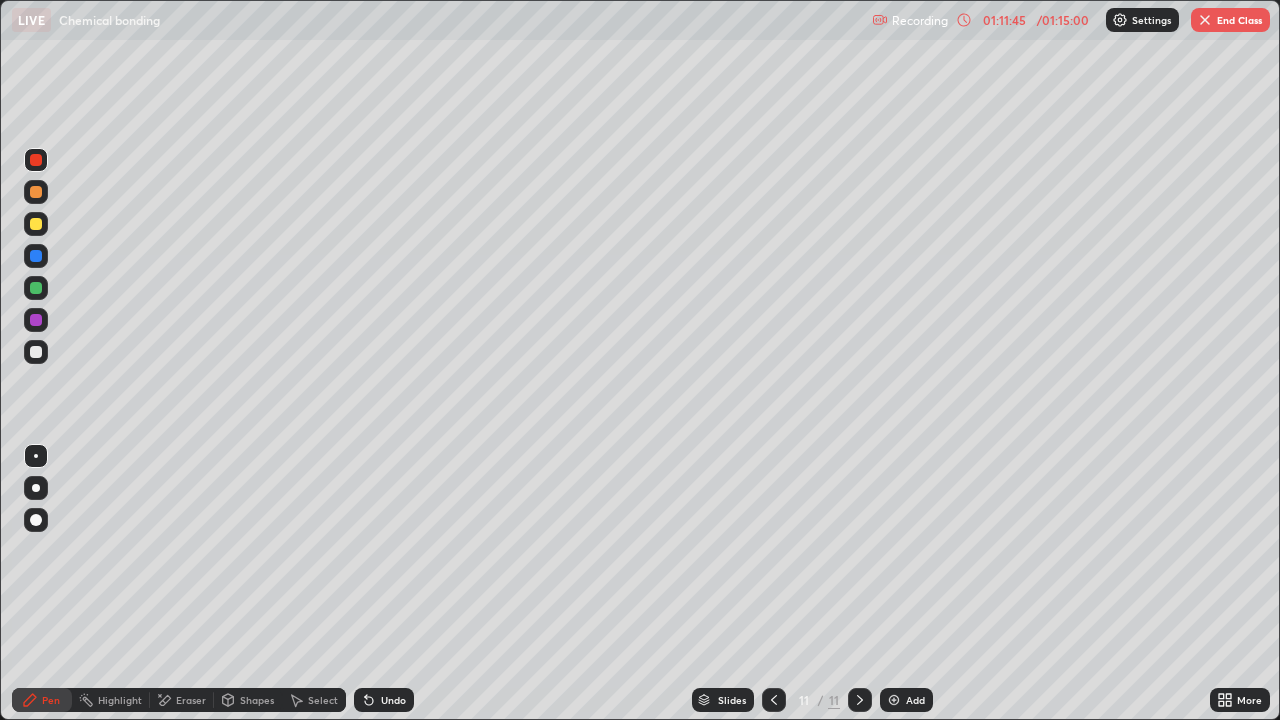 click 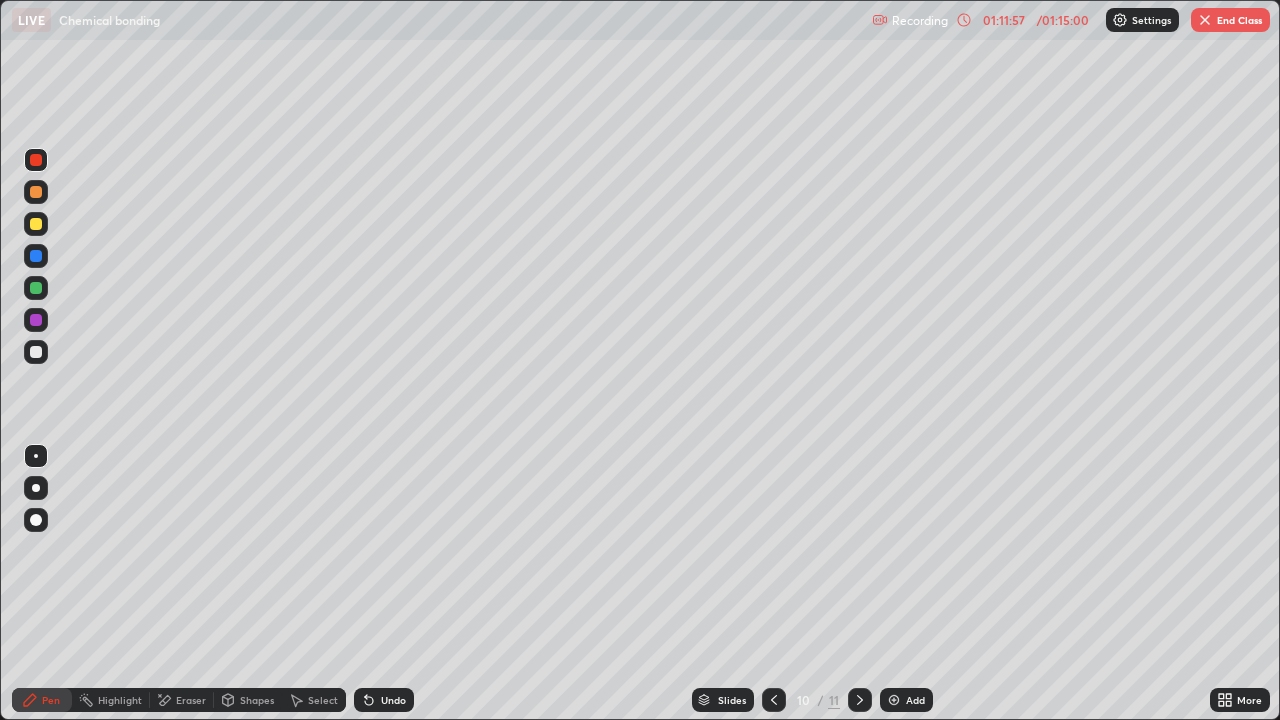 click 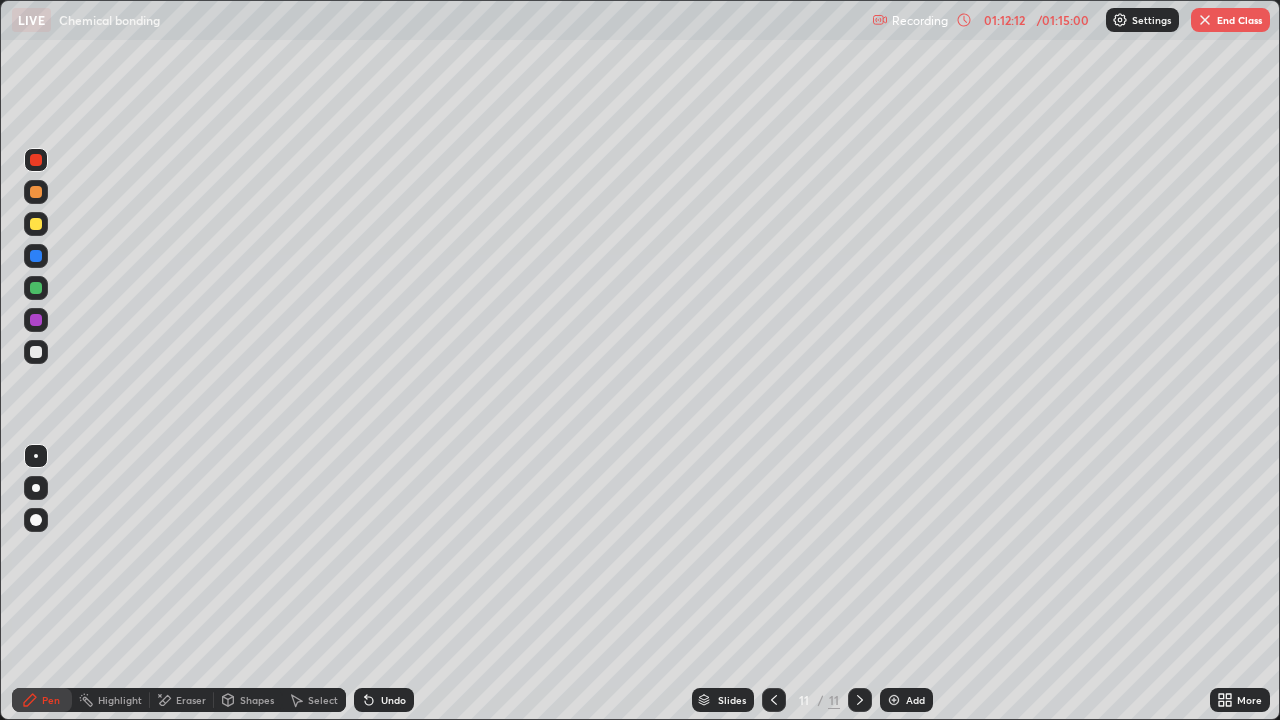 click on "Add" at bounding box center [915, 700] 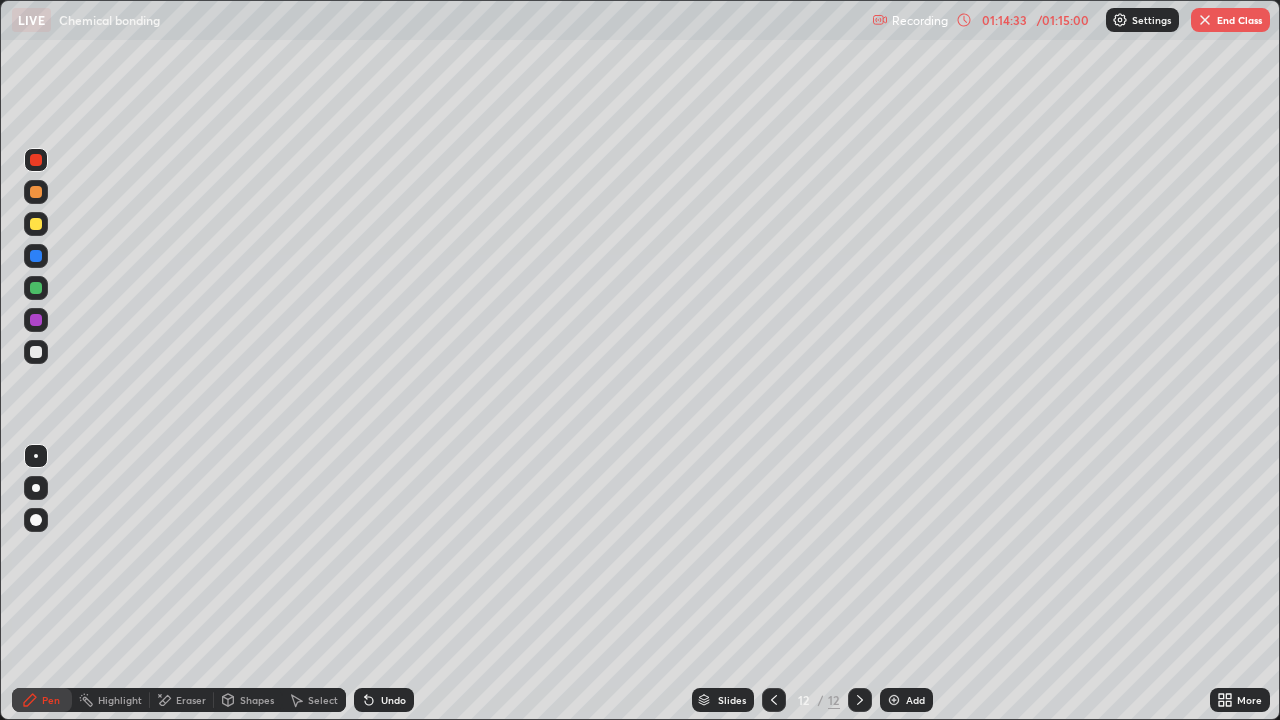 click on "Eraser" at bounding box center [182, 700] 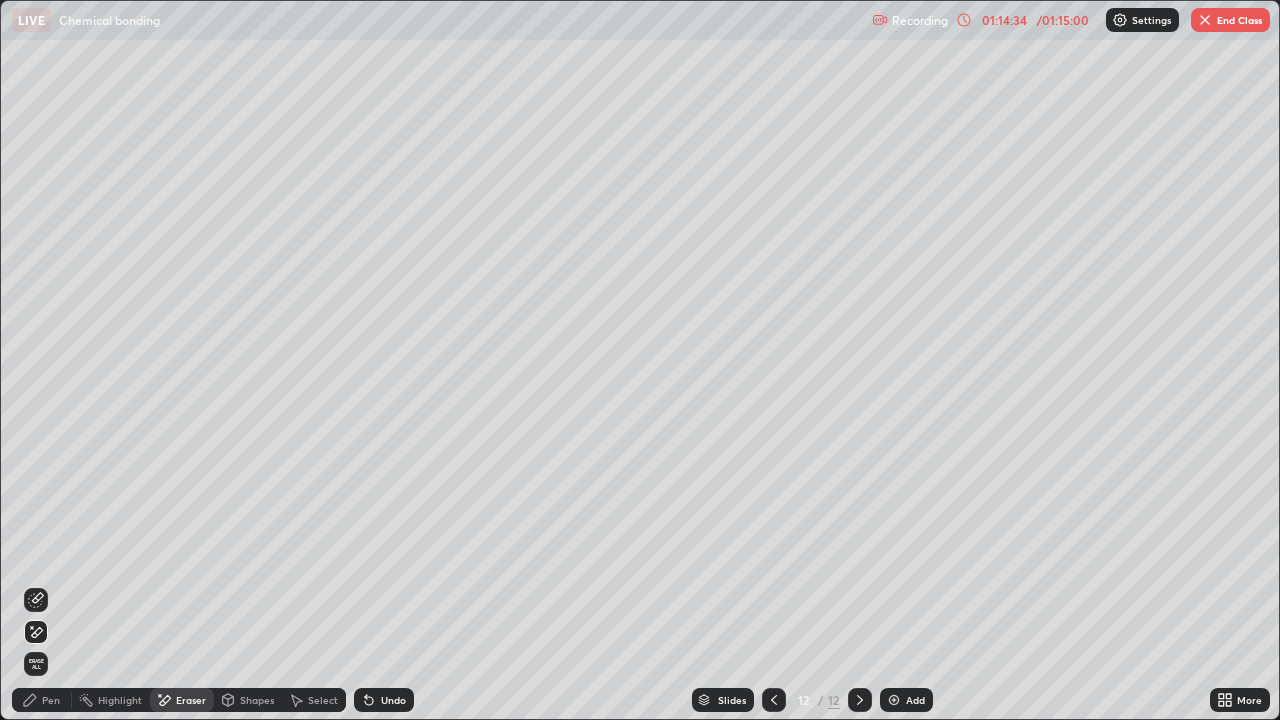click on "Pen" at bounding box center (42, 700) 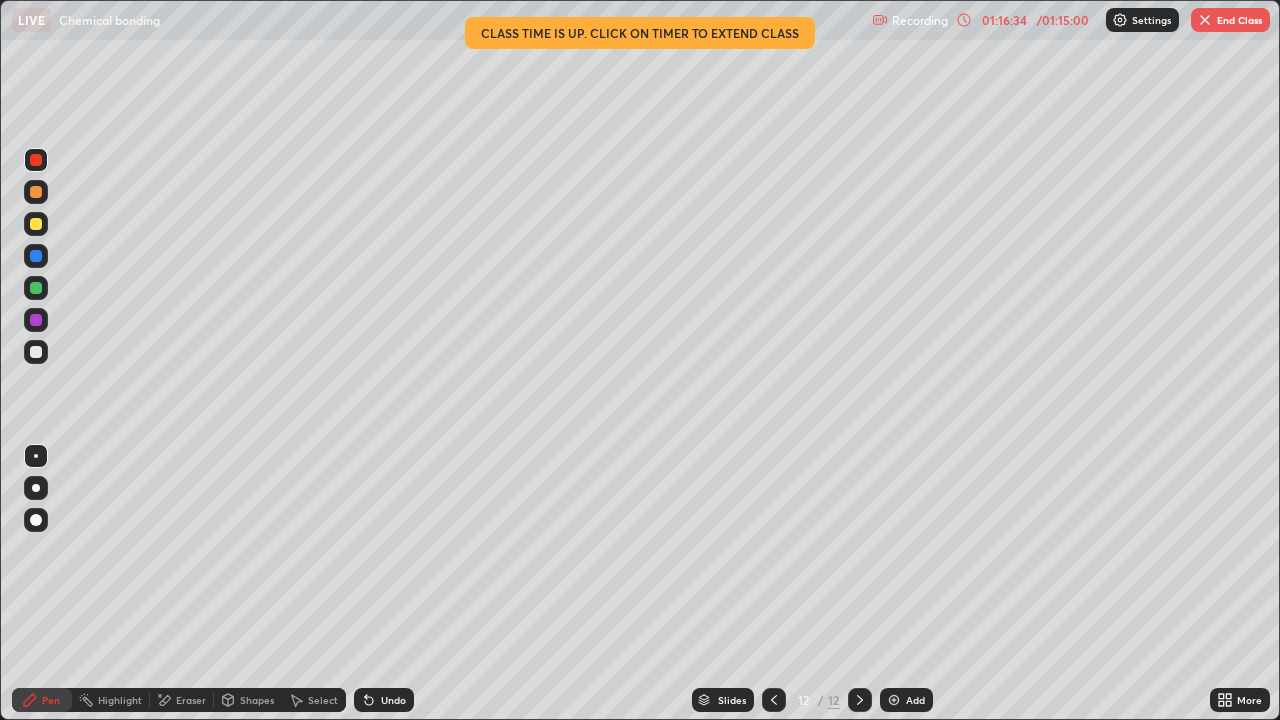 click on "End Class" at bounding box center (1230, 20) 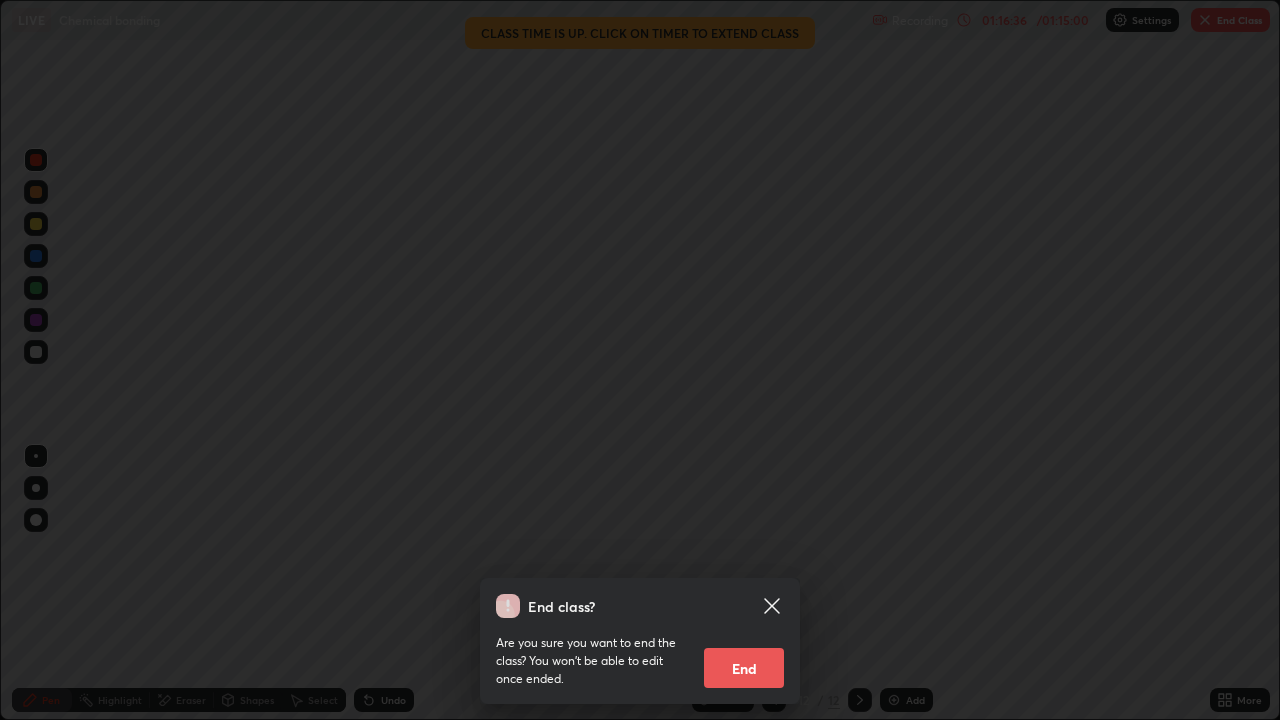 click on "End" at bounding box center (744, 668) 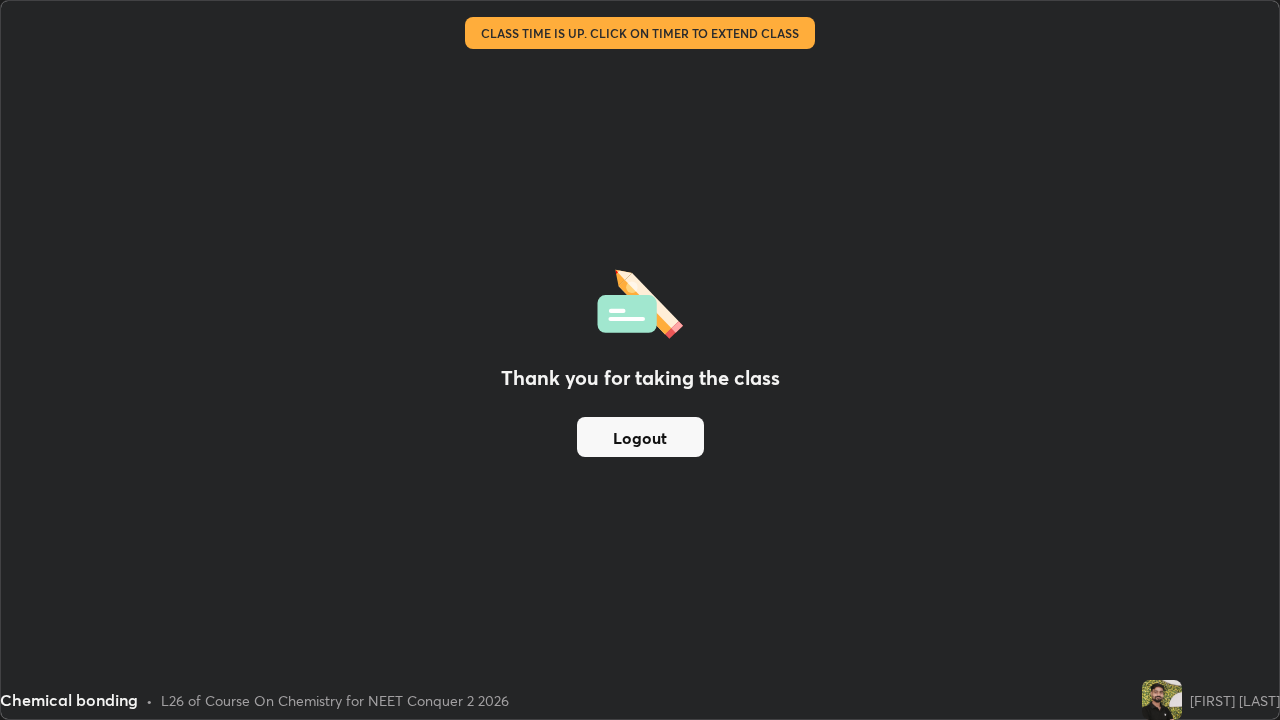 click on "Thank you for taking the class Logout" at bounding box center [640, 360] 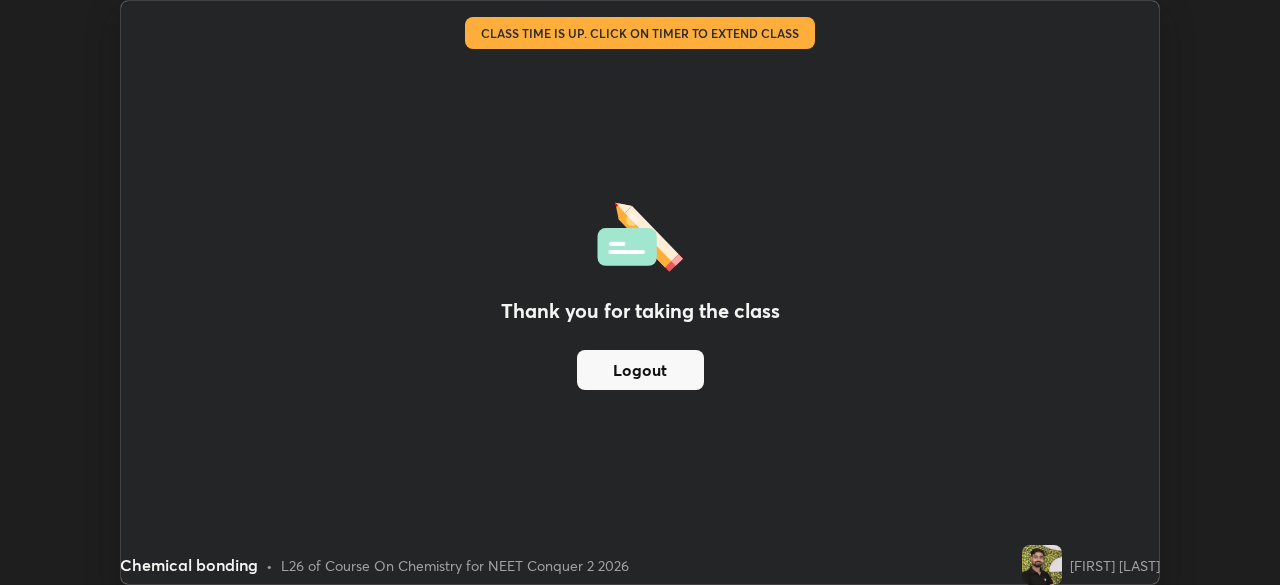 scroll, scrollTop: 585, scrollLeft: 1280, axis: both 